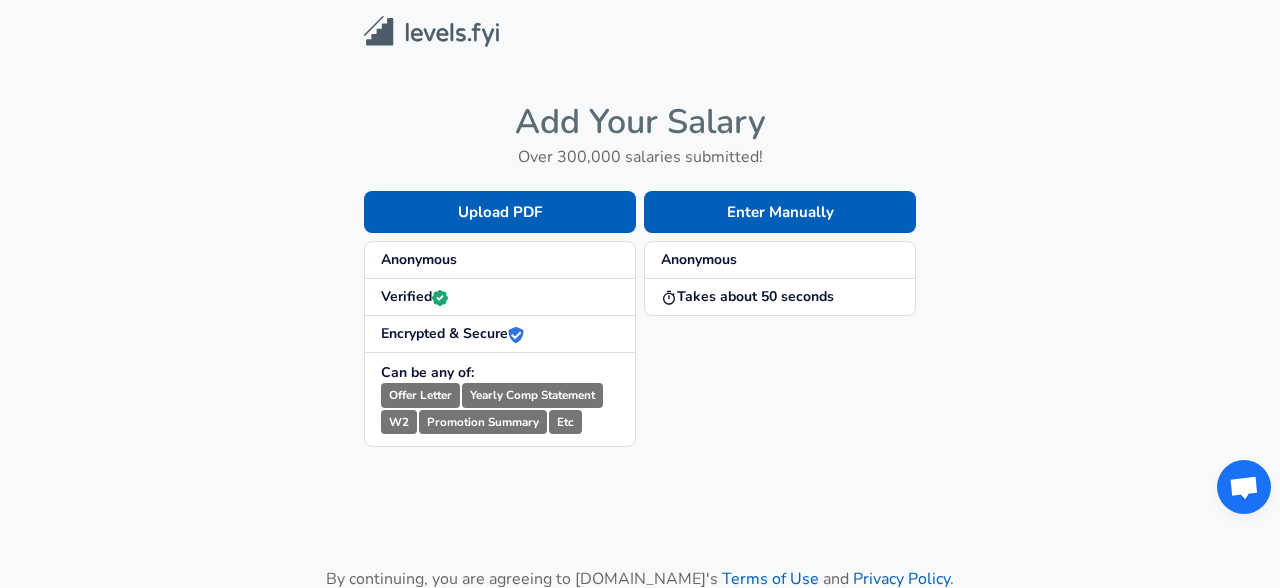 scroll, scrollTop: 0, scrollLeft: 0, axis: both 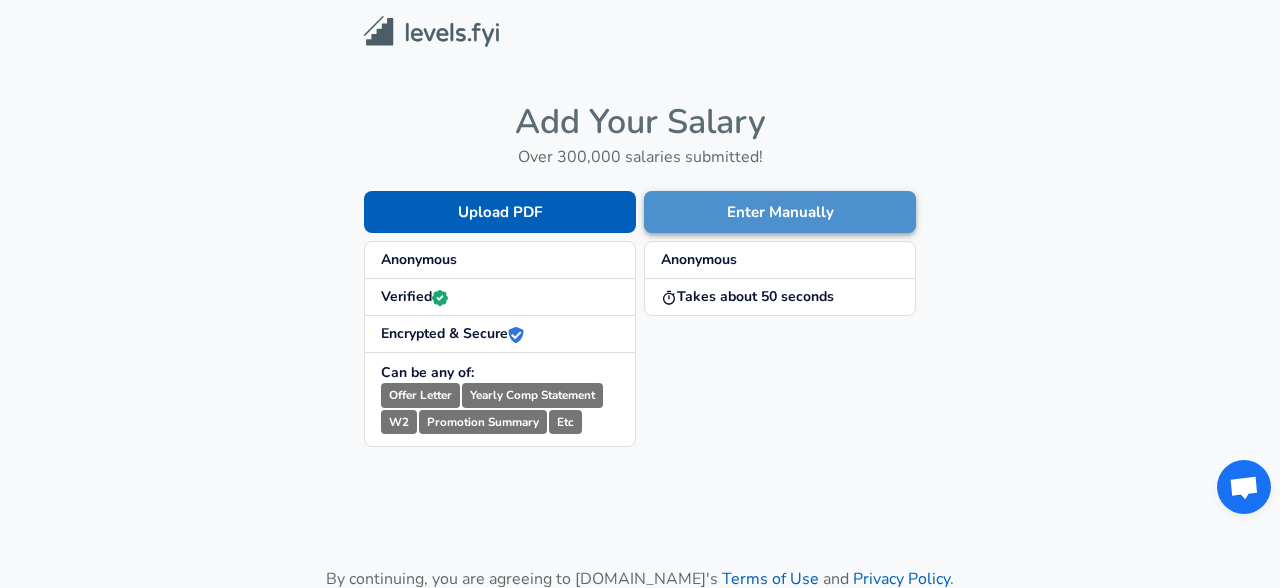 click on "Enter Manually" at bounding box center (780, 212) 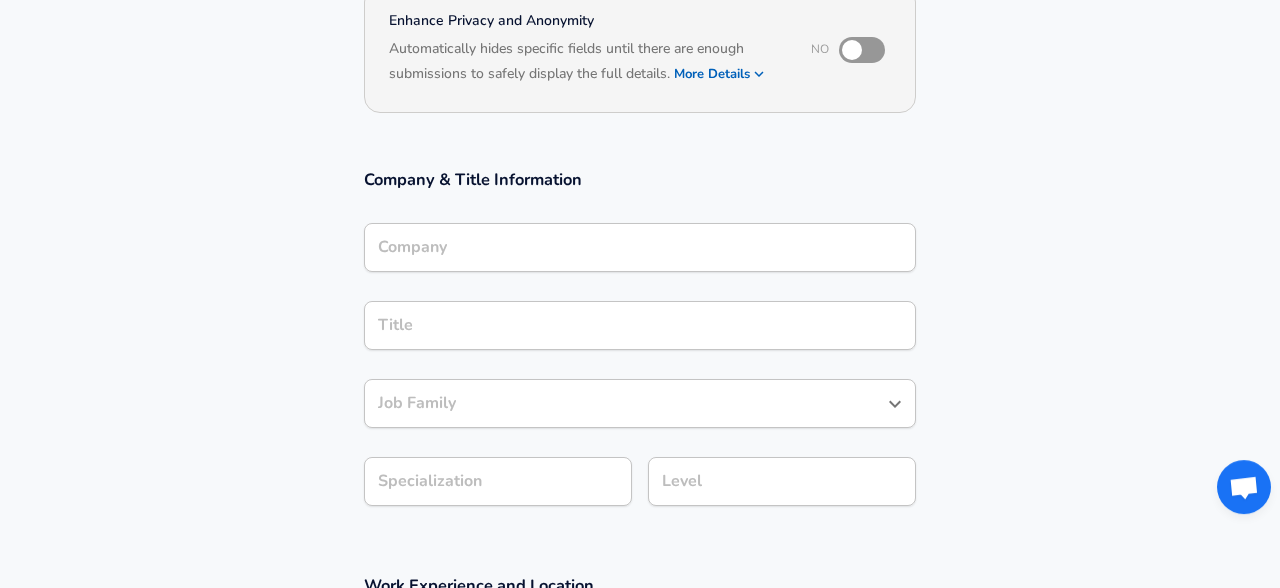 scroll, scrollTop: 212, scrollLeft: 0, axis: vertical 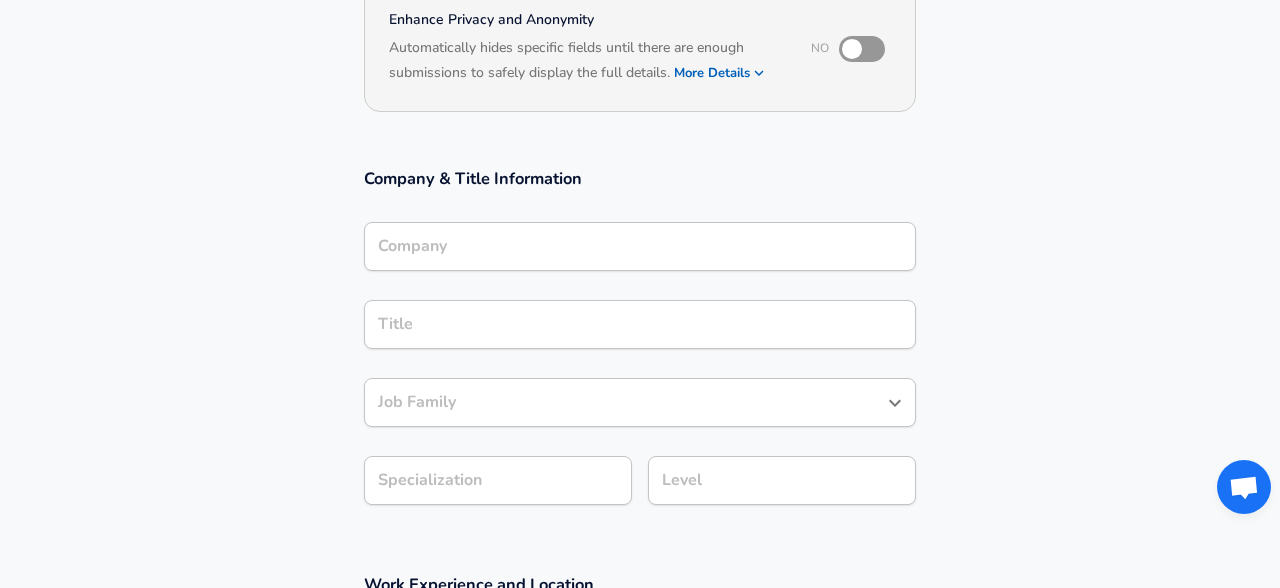 click on "Company" at bounding box center [640, 246] 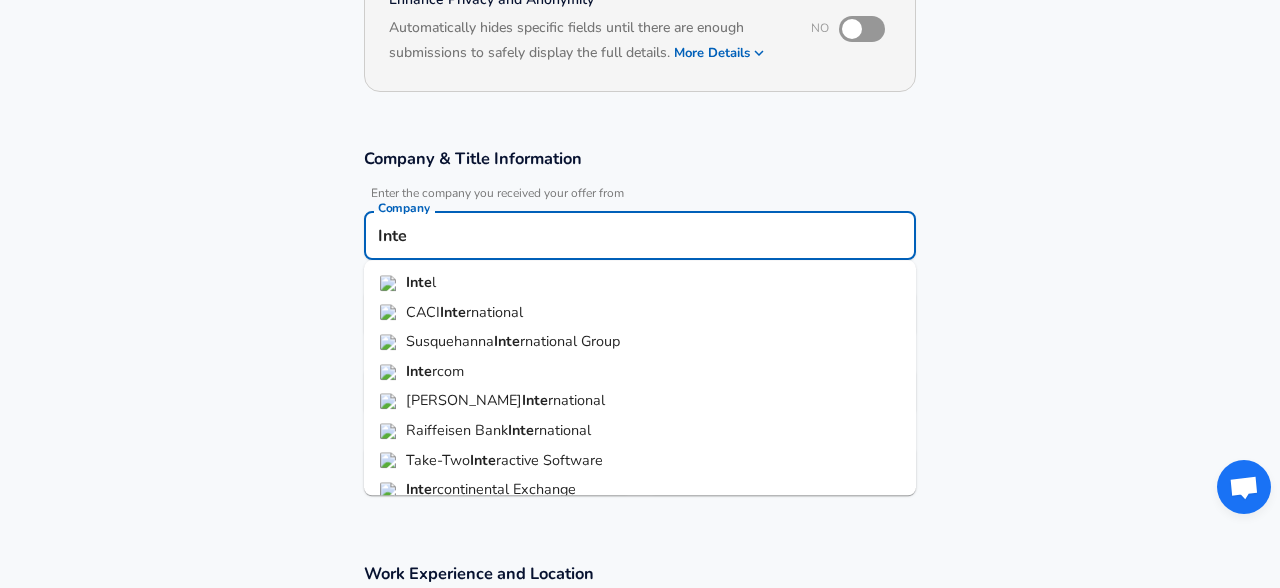 click on "Inte l CACI  Inte rnational Susquehanna  Inte rnational Group Inte rcom [PERSON_NAME]  Inte rnational Raiffeisen Bank  Inte rnational Take-Two  Inte ractive Software Inte rcontinental Exchange Magna  Inte rnational Inte ractive Brokers Inte rSystems Inte llias CCC  Inte lligent Solutions [PERSON_NAME]  Inte rnational Restaurant Brands  Inte rnational Inte" at bounding box center (640, 377) 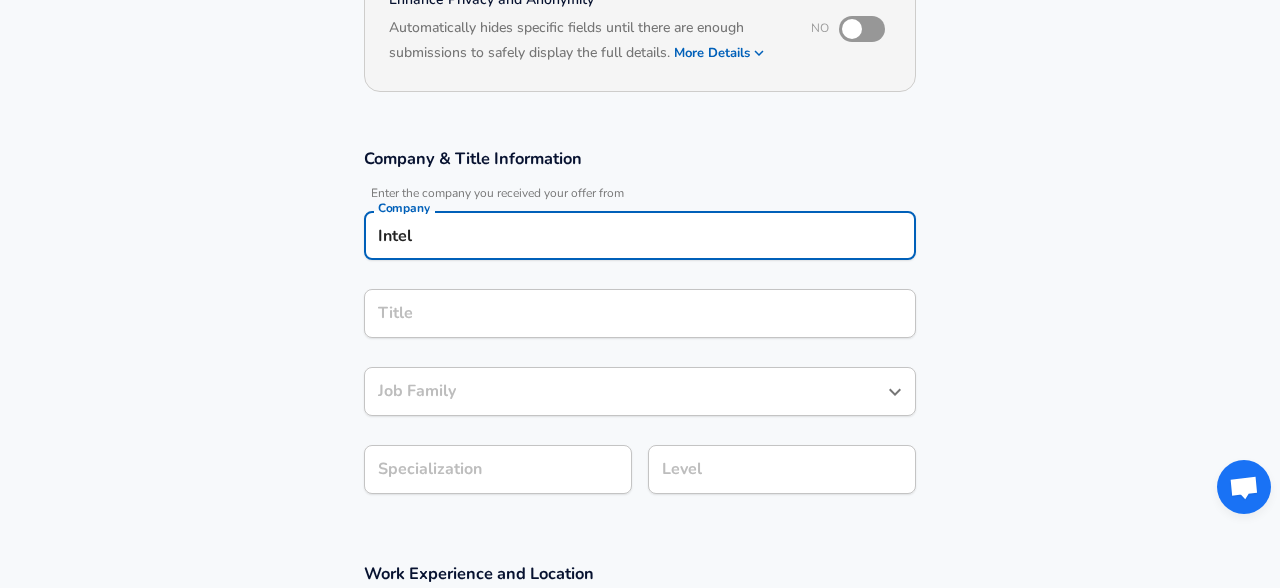 type on "Intel" 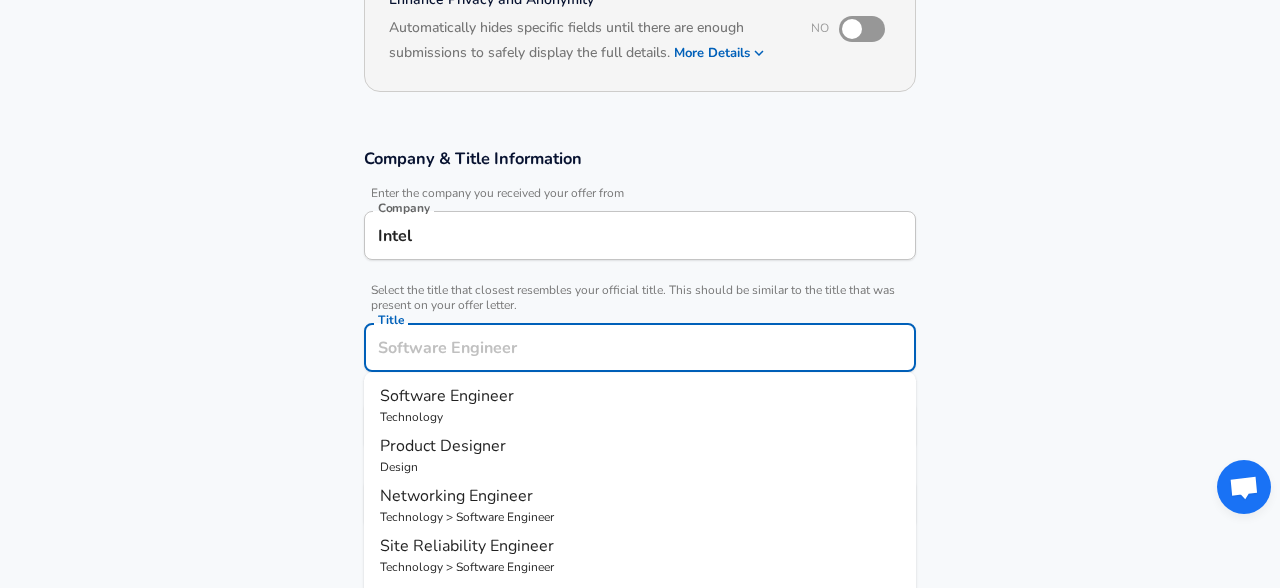 scroll, scrollTop: 272, scrollLeft: 0, axis: vertical 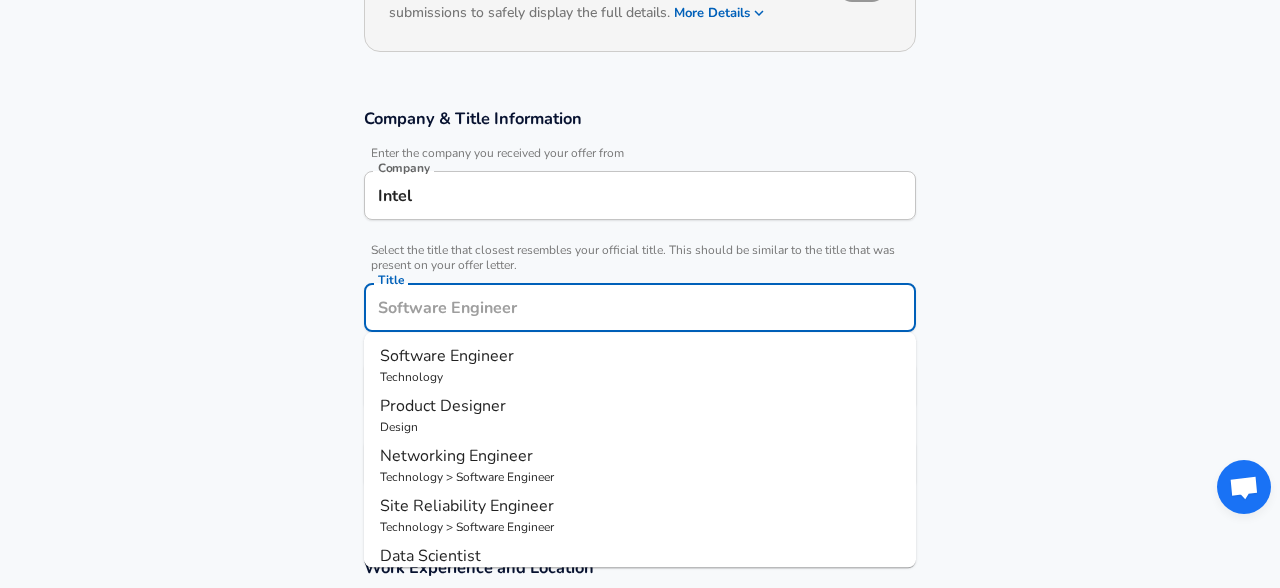 click on "Title" at bounding box center [640, 307] 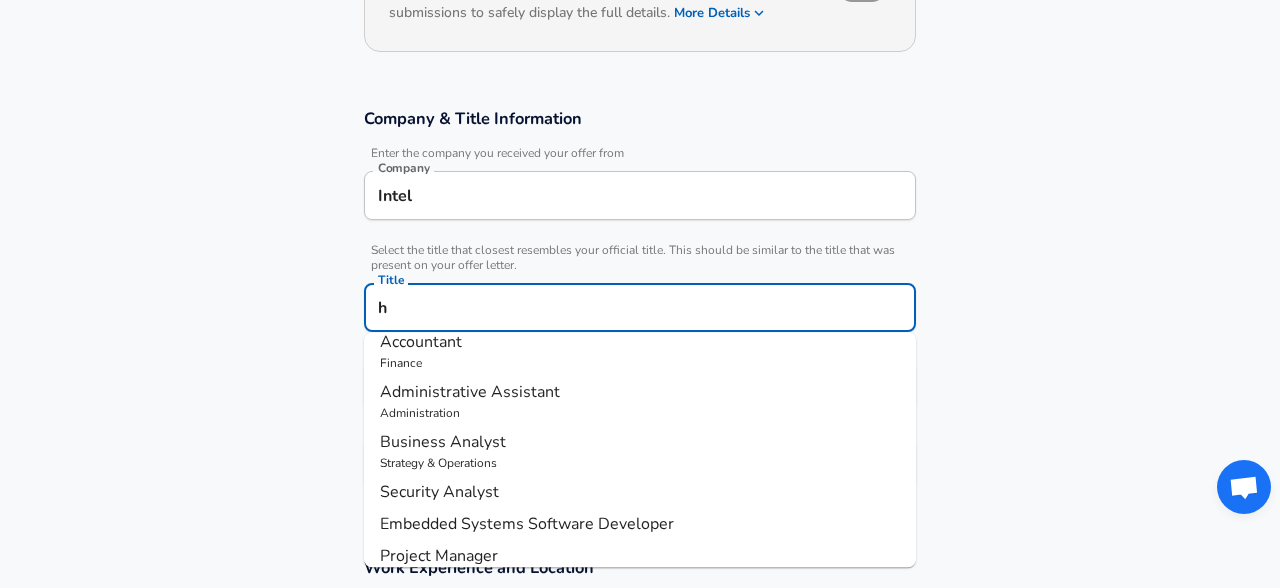 scroll, scrollTop: 0, scrollLeft: 0, axis: both 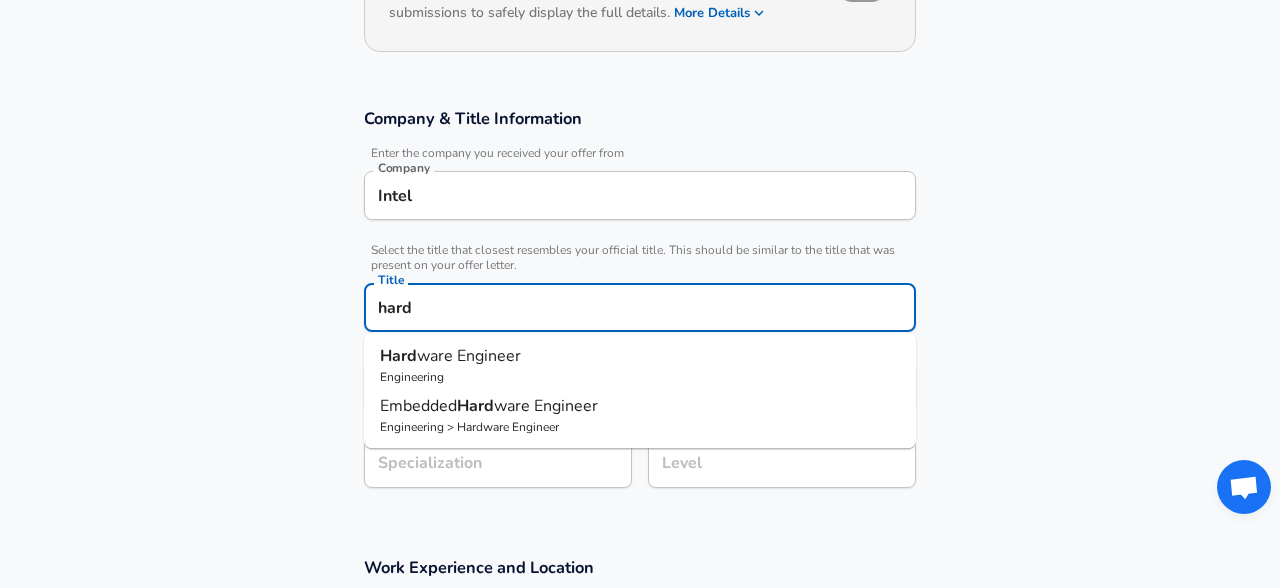 click on "ware Engineer" at bounding box center [469, 356] 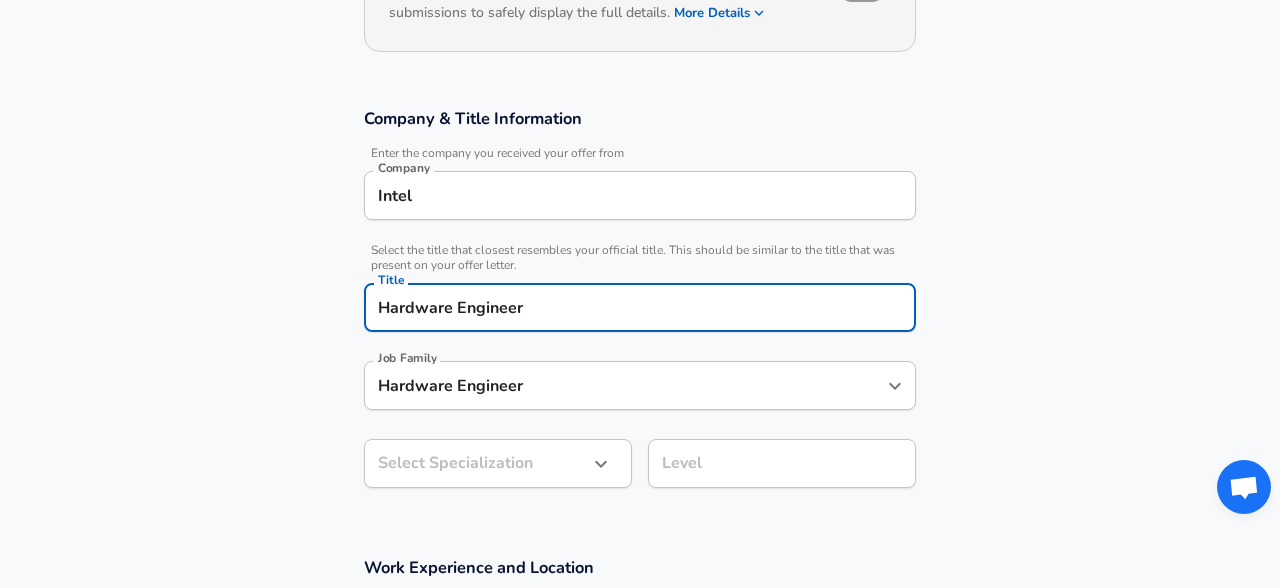 type on "Hardware Engineer" 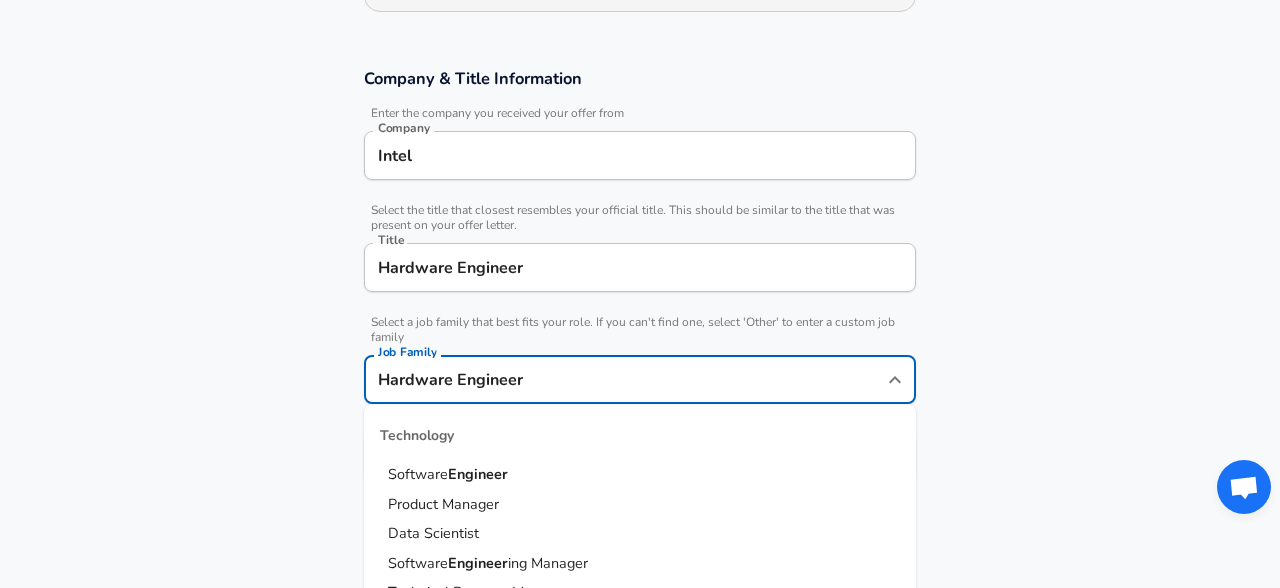 scroll, scrollTop: 254, scrollLeft: 0, axis: vertical 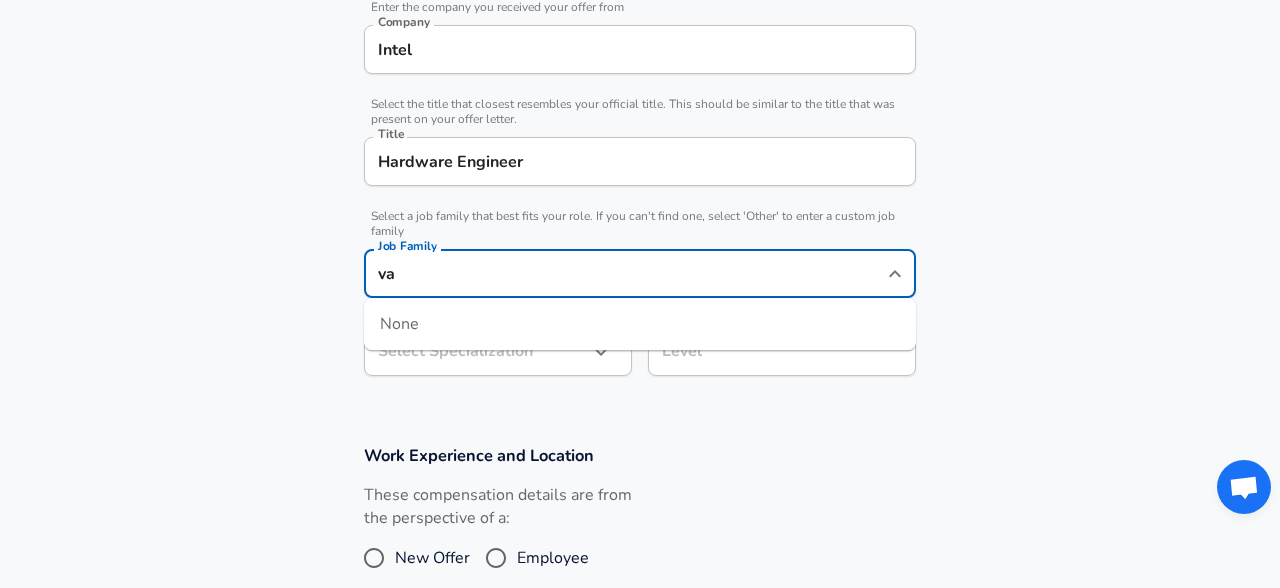 type on "v" 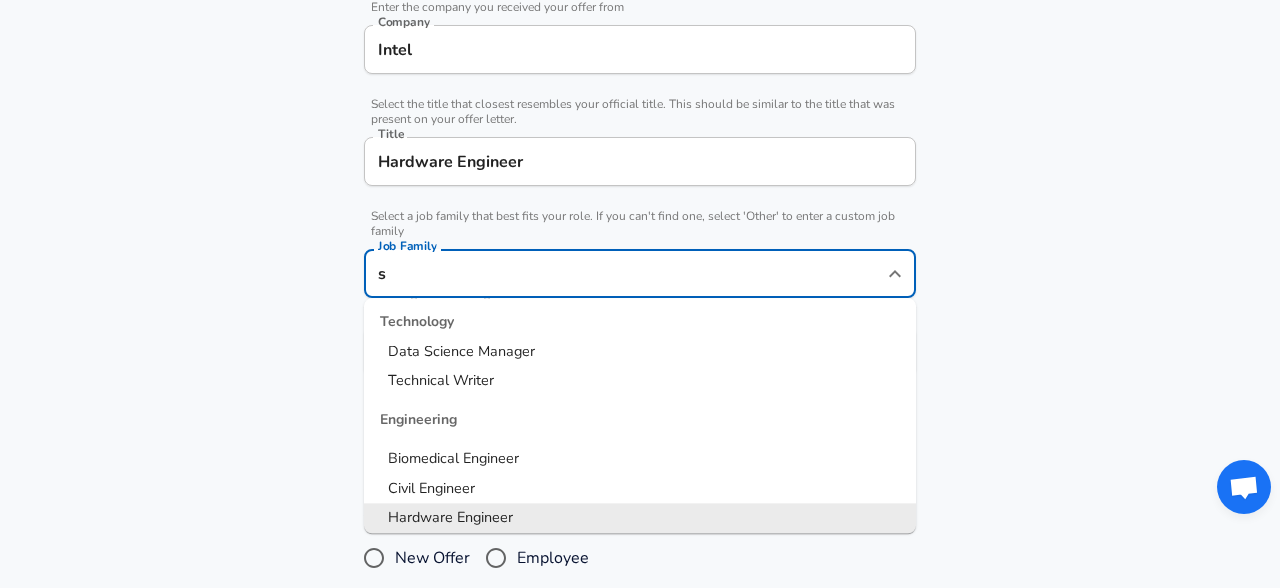 scroll, scrollTop: 0, scrollLeft: 0, axis: both 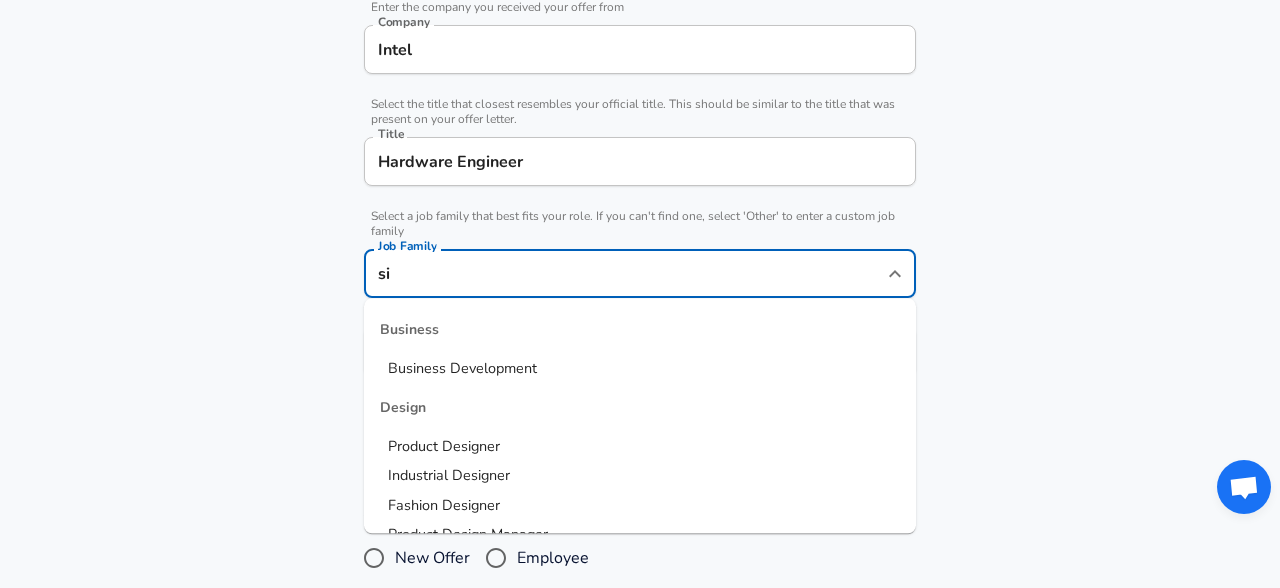 type on "s" 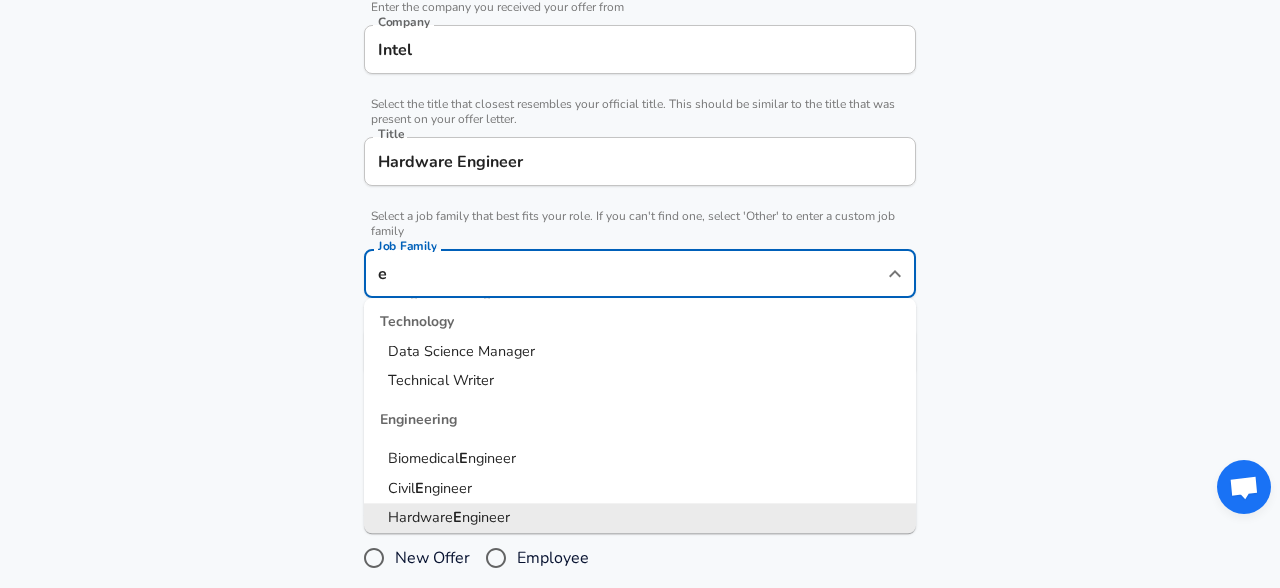 scroll, scrollTop: 0, scrollLeft: 0, axis: both 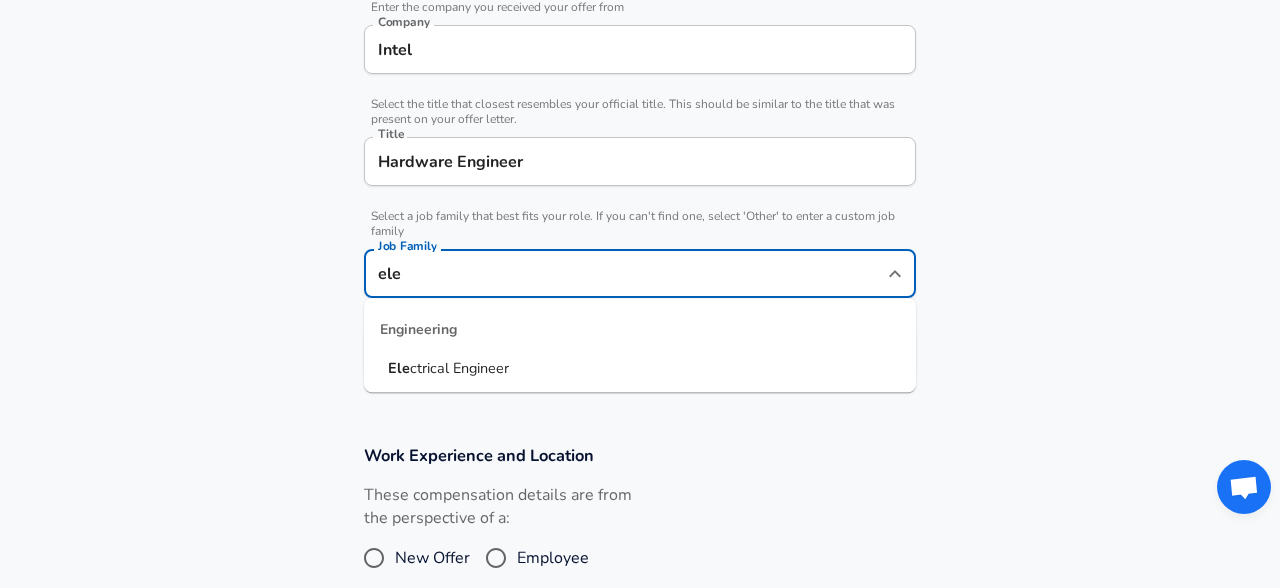 click on "ctrical Engineer" at bounding box center [459, 368] 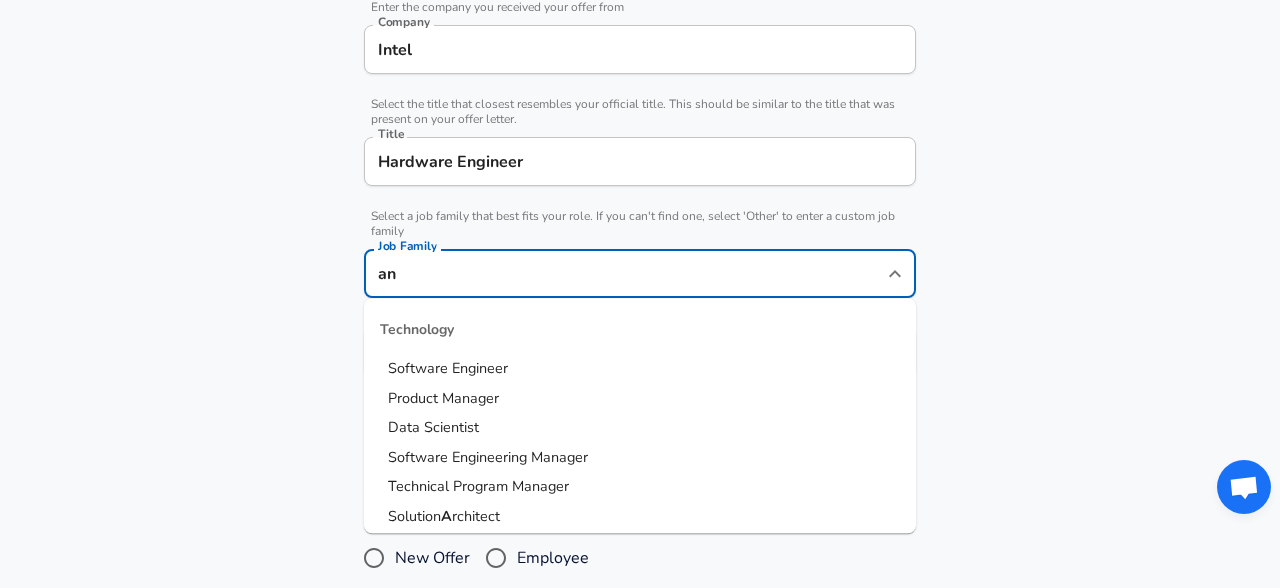 scroll, scrollTop: 0, scrollLeft: 0, axis: both 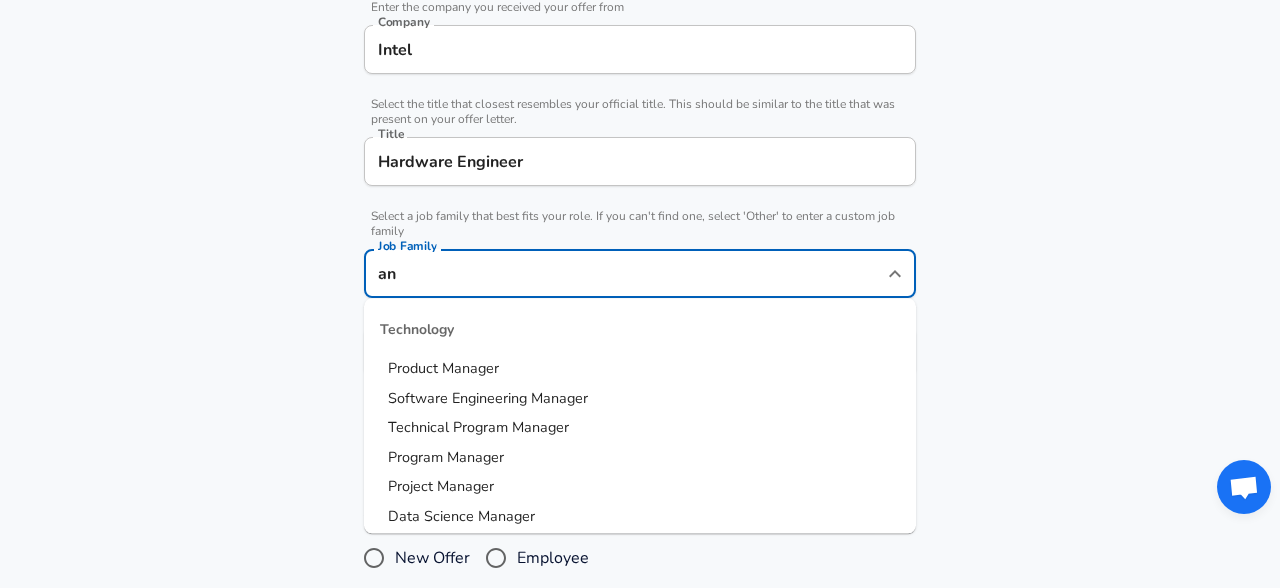 type on "a" 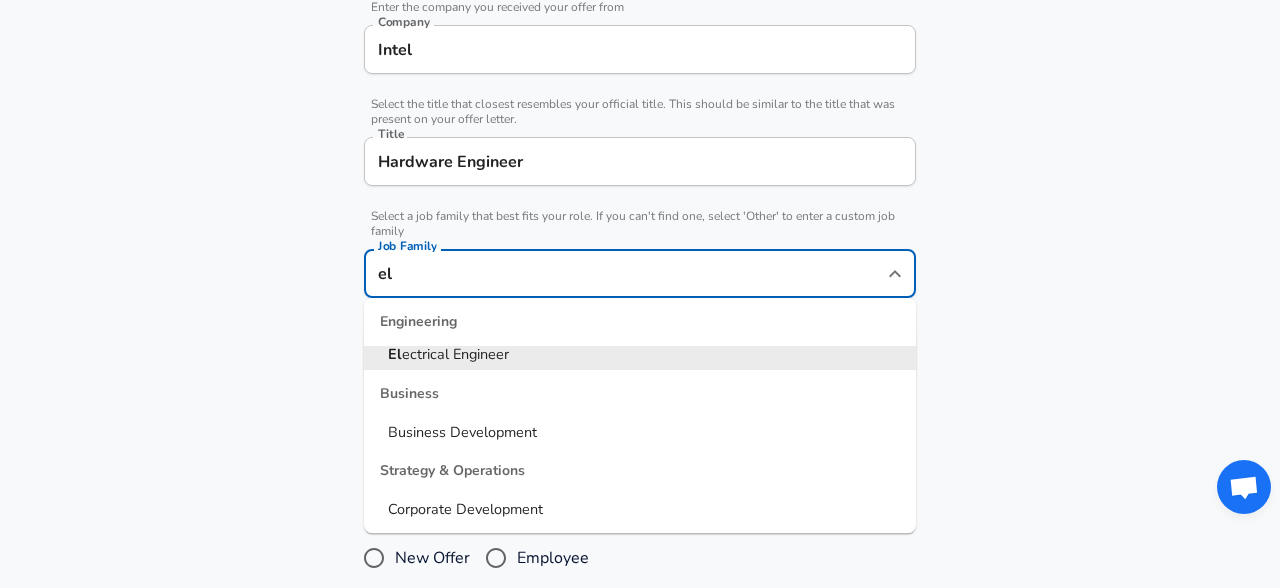 scroll, scrollTop: 14, scrollLeft: 0, axis: vertical 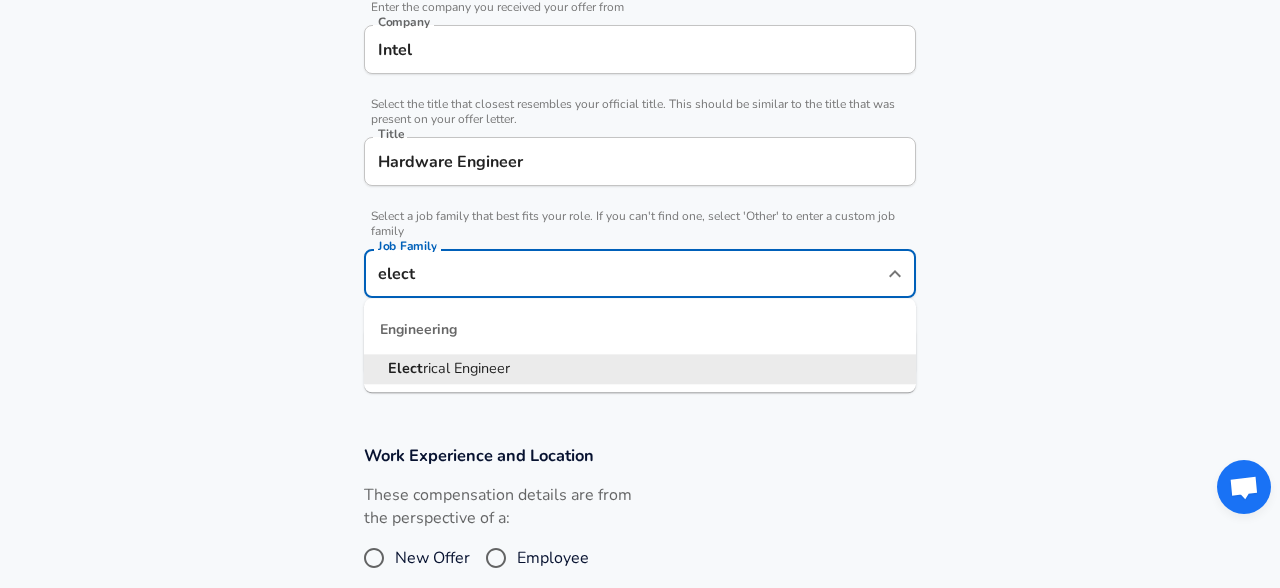 click on "rical Engineer" at bounding box center (466, 368) 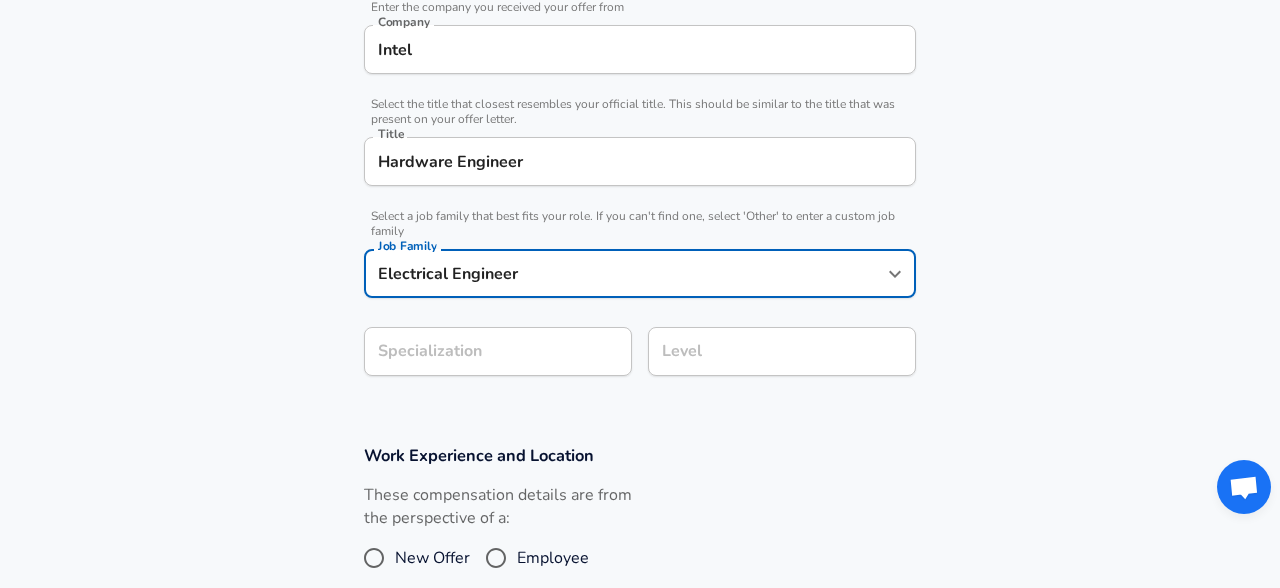 type on "Electrical Engineer" 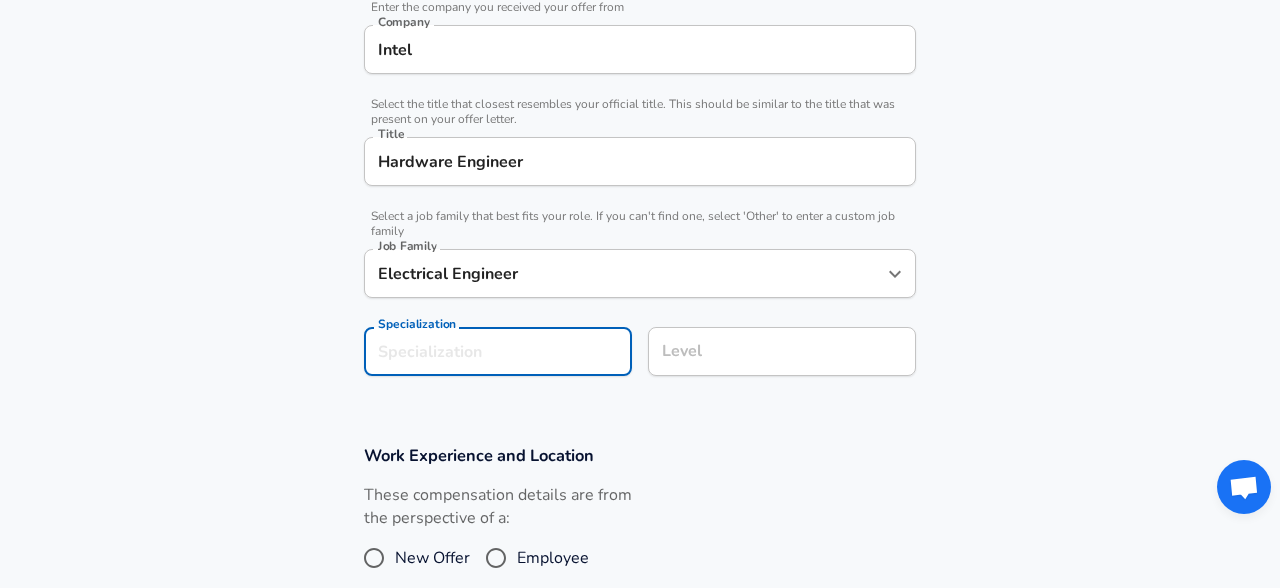 scroll, scrollTop: 478, scrollLeft: 0, axis: vertical 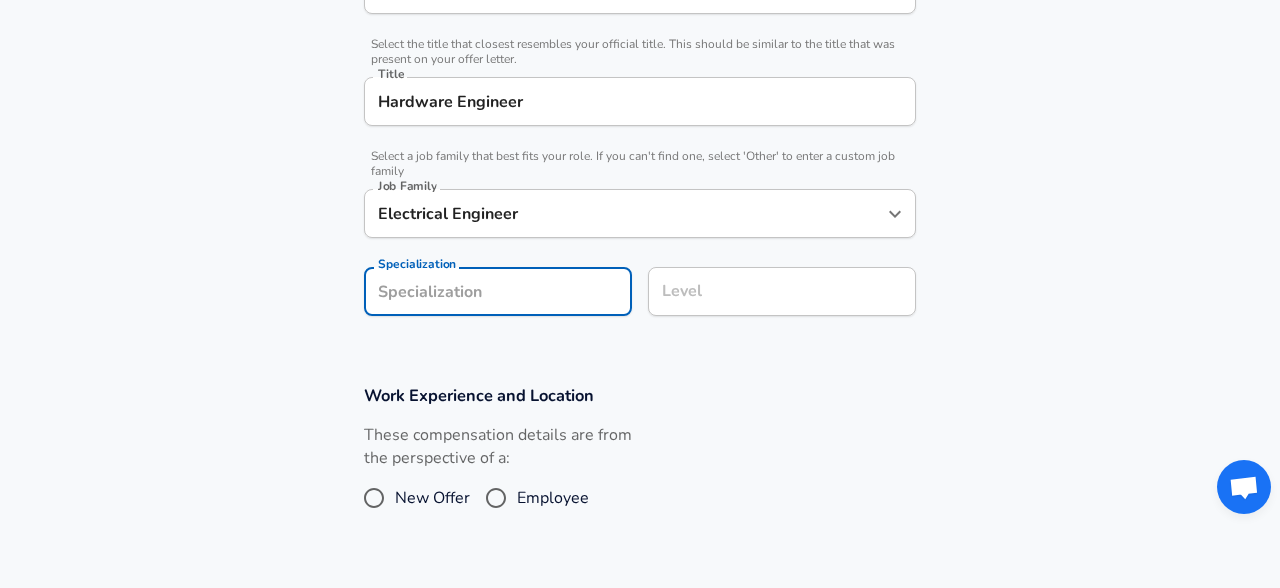 click on "Specialization" at bounding box center (498, 291) 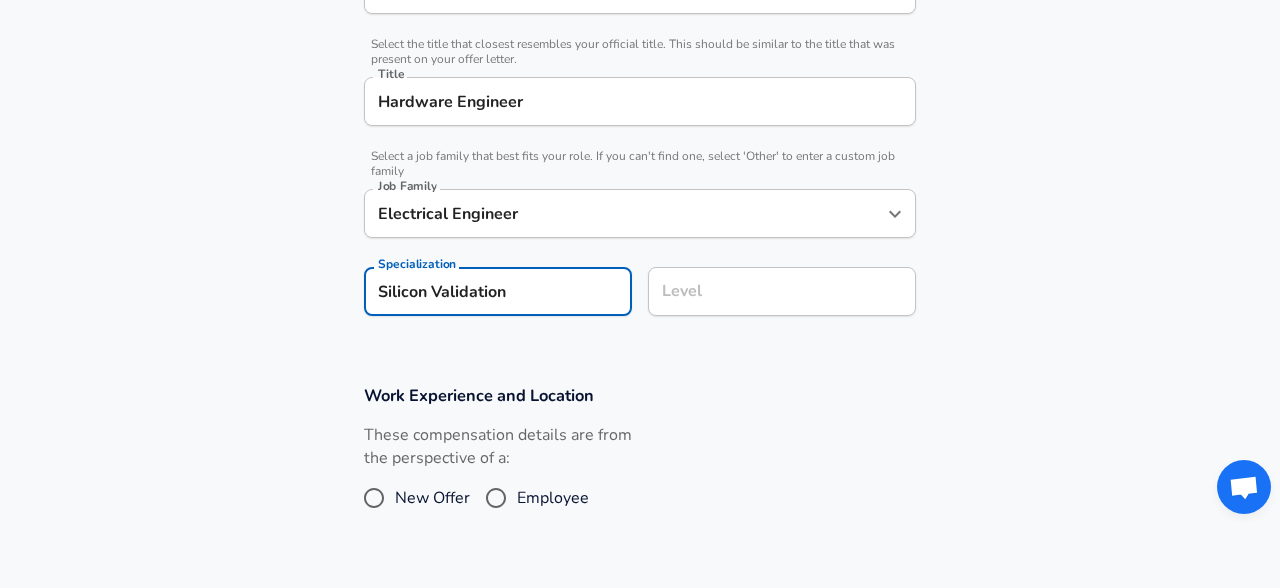 type on "Silicon Validation" 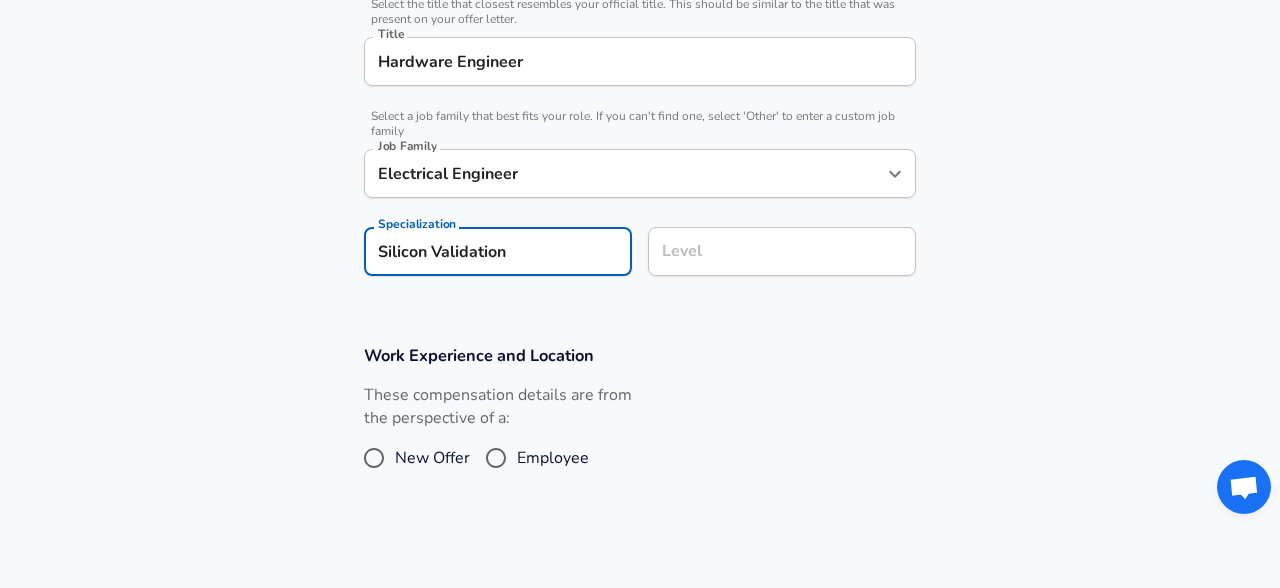 click on "Level" at bounding box center (782, 251) 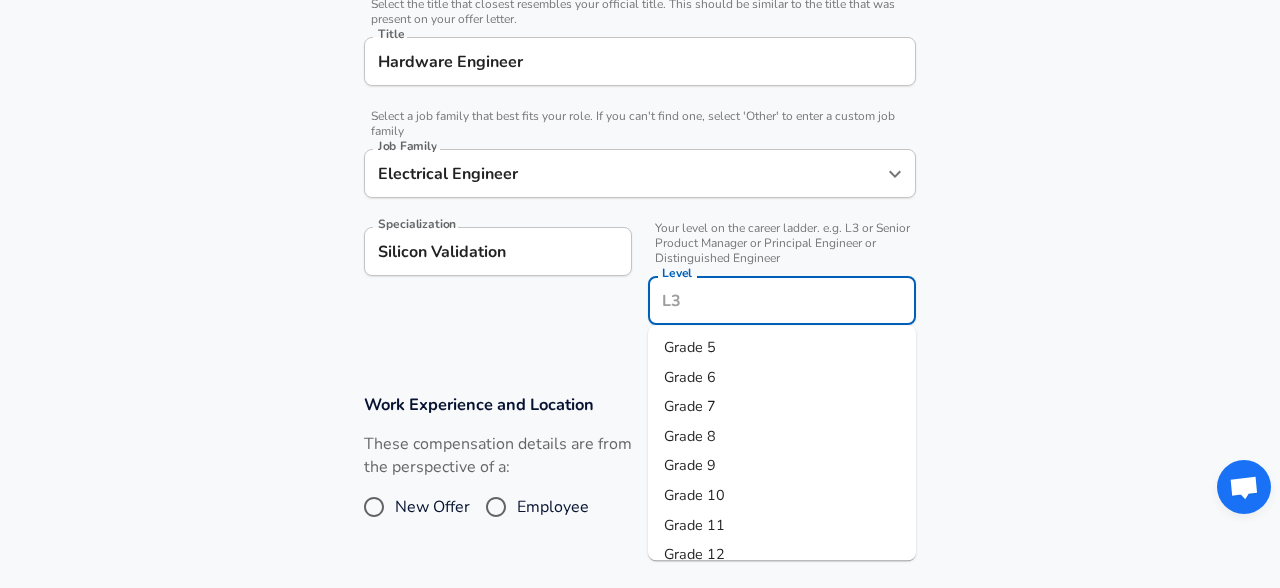 click on "Level" at bounding box center [782, 300] 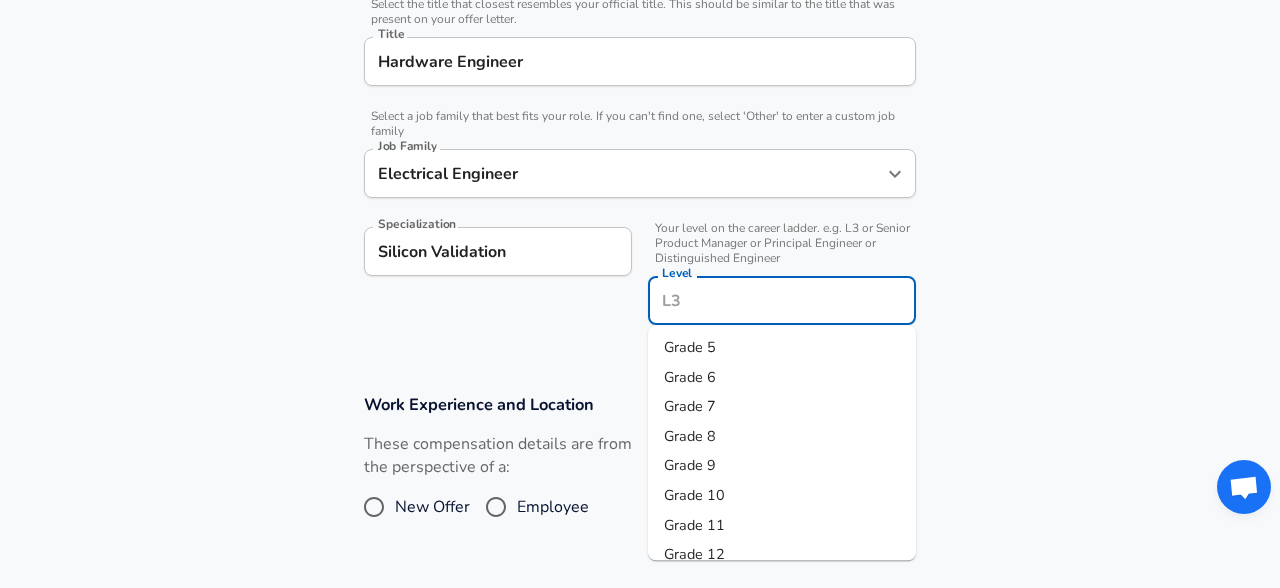 click on "Grade 9" at bounding box center (690, 466) 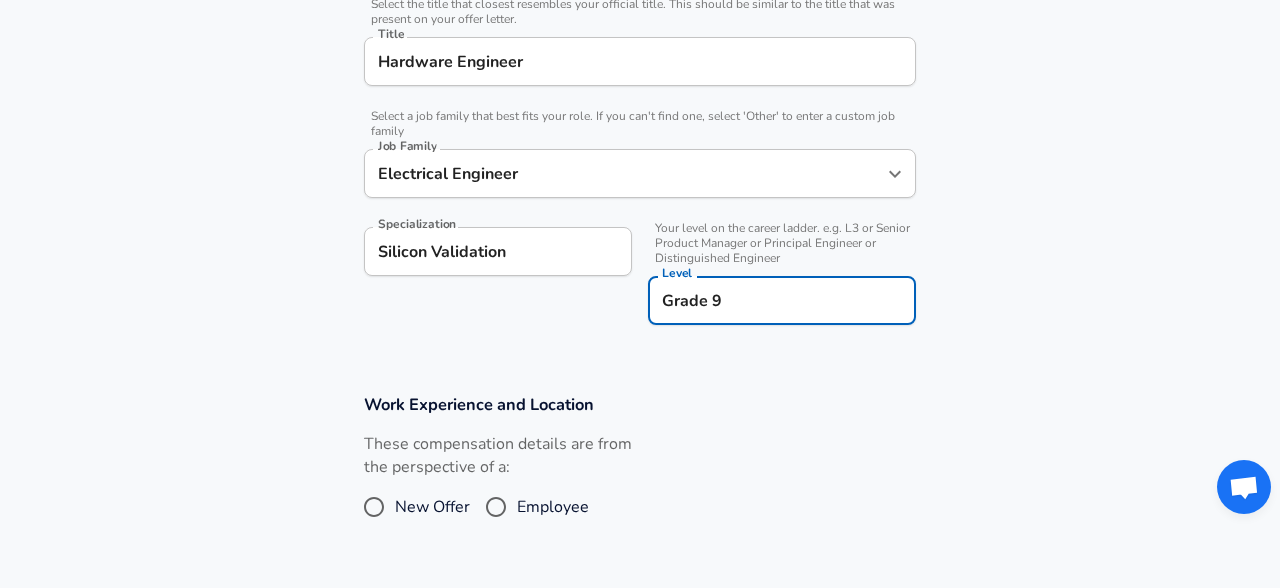 click on "Grade 9 Level" at bounding box center [782, 300] 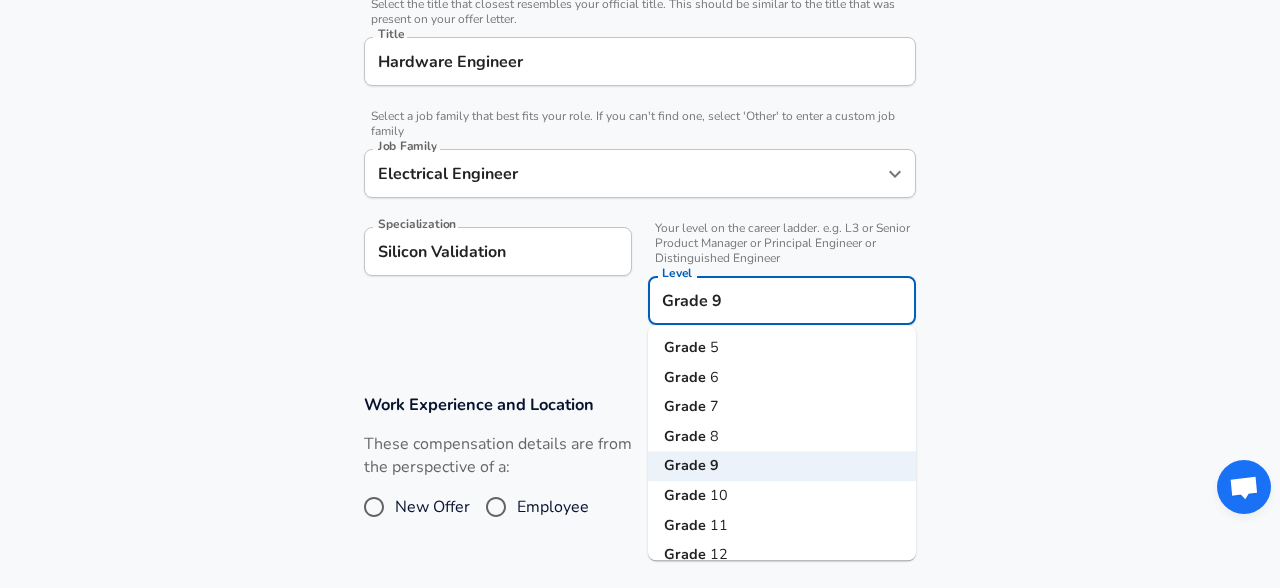 click on "Grade" at bounding box center (687, 436) 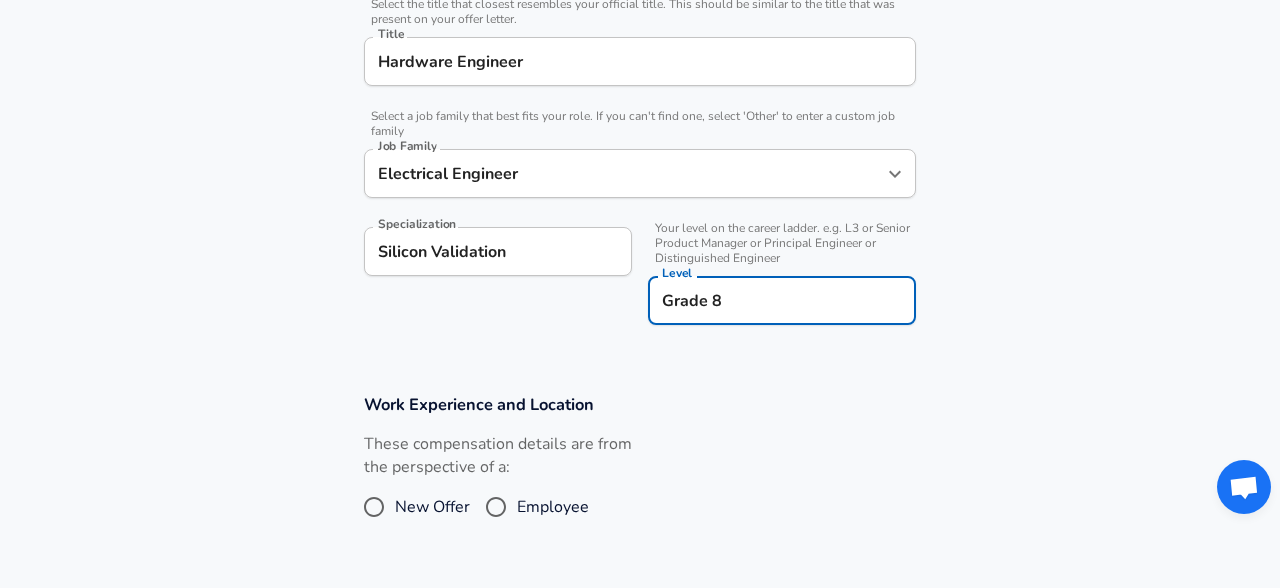 click on "Company & Title Information   Enter the company you received your offer from Company Intel Company   Select the title that closest resembles your official title. This should be similar to the title that was present on your offer letter. Title Hardware Engineer Title   Select a job family that best fits your role. If you can't find one, select 'Other' to enter a custom job family Job Family Electrical Engineer Job Family Specialization Silicon Validation Specialization   Your level on the career ladder. e.g. L3 or Senior Product Manager or Principal Engineer or Distinguished Engineer Level Grade 8 Level" at bounding box center (640, 104) 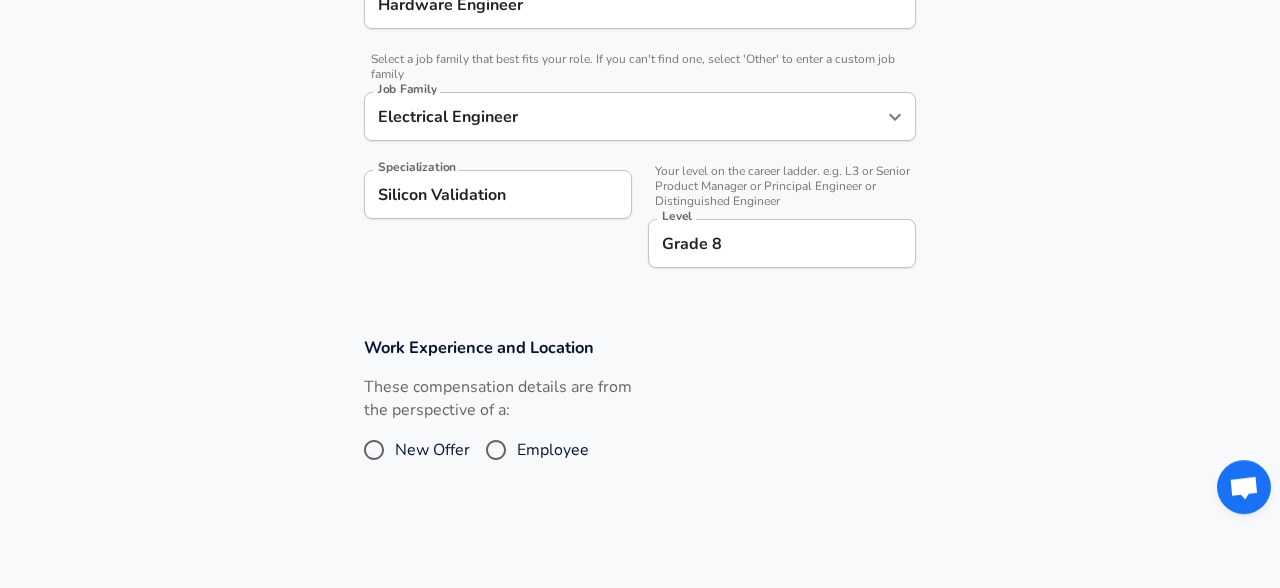 scroll, scrollTop: 624, scrollLeft: 0, axis: vertical 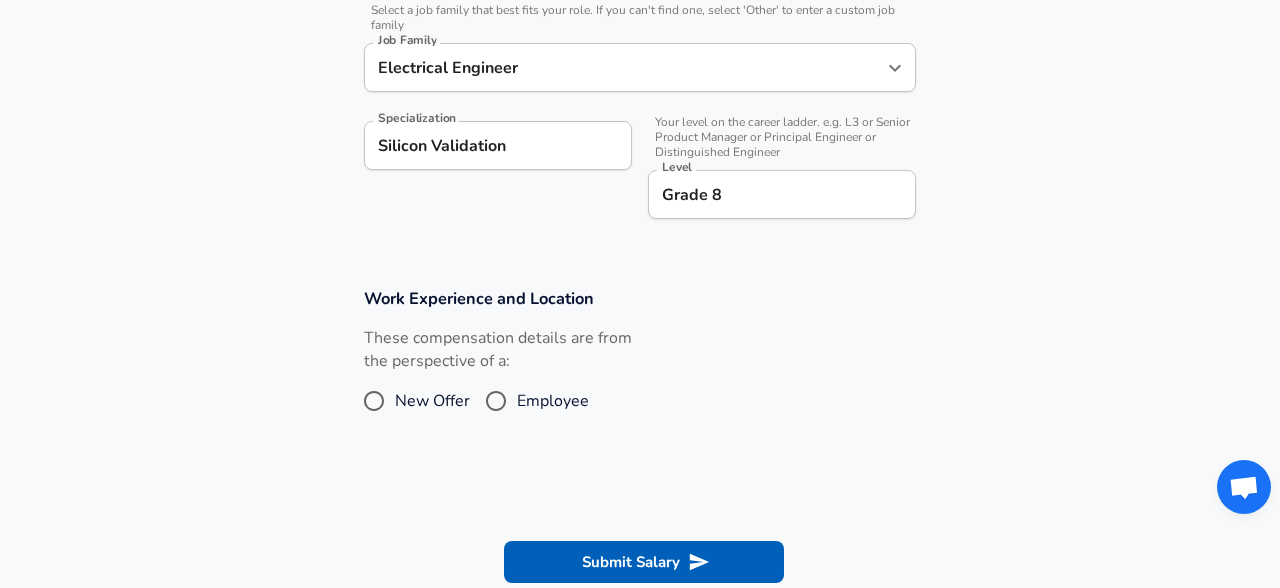 click on "Employee" at bounding box center [496, 401] 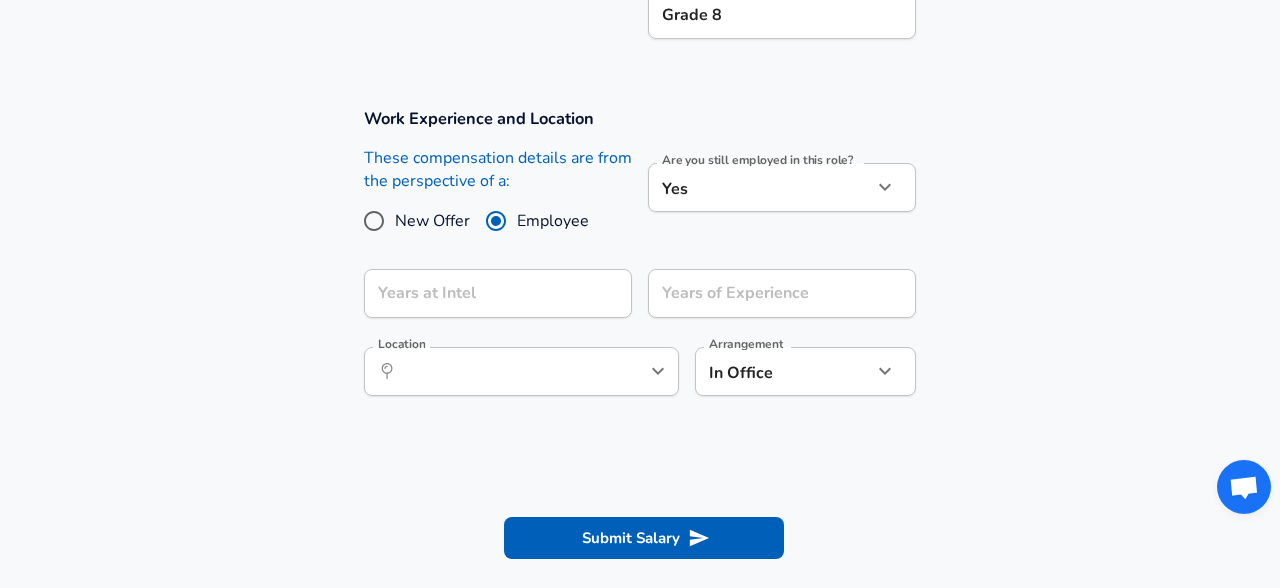 scroll, scrollTop: 836, scrollLeft: 0, axis: vertical 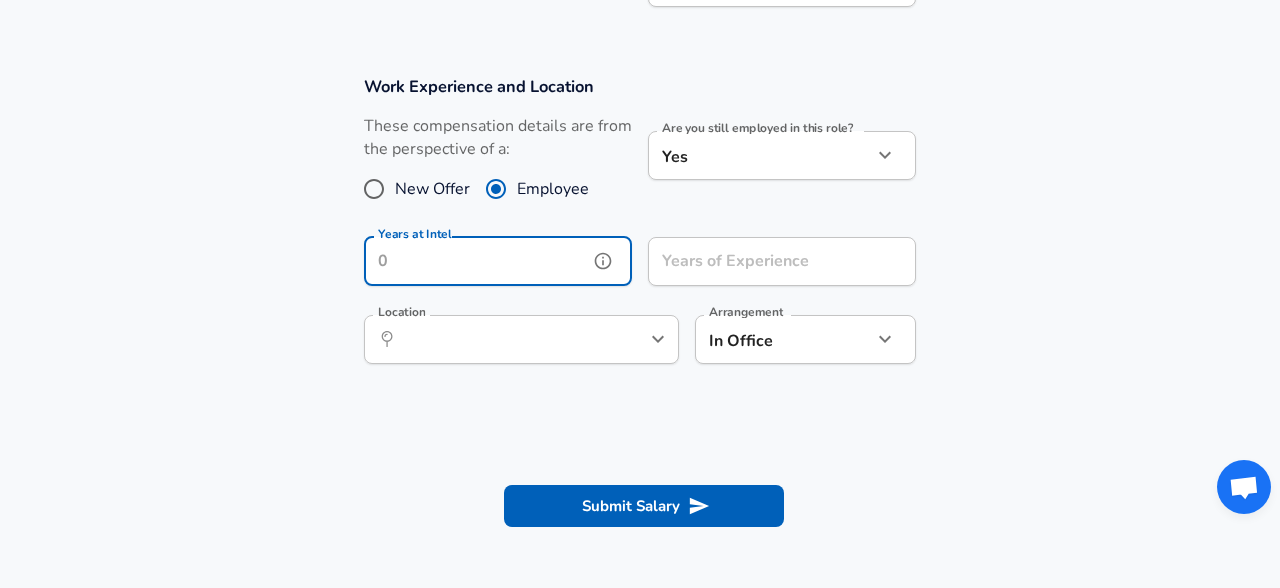 click on "Years at Intel" at bounding box center (476, 261) 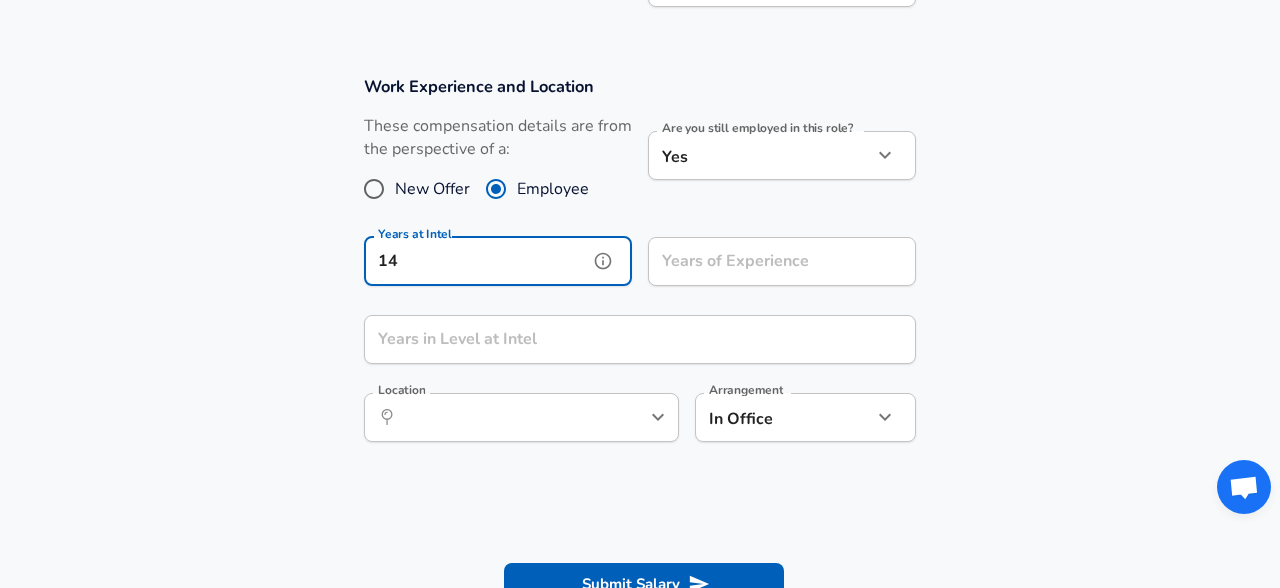 type on "14" 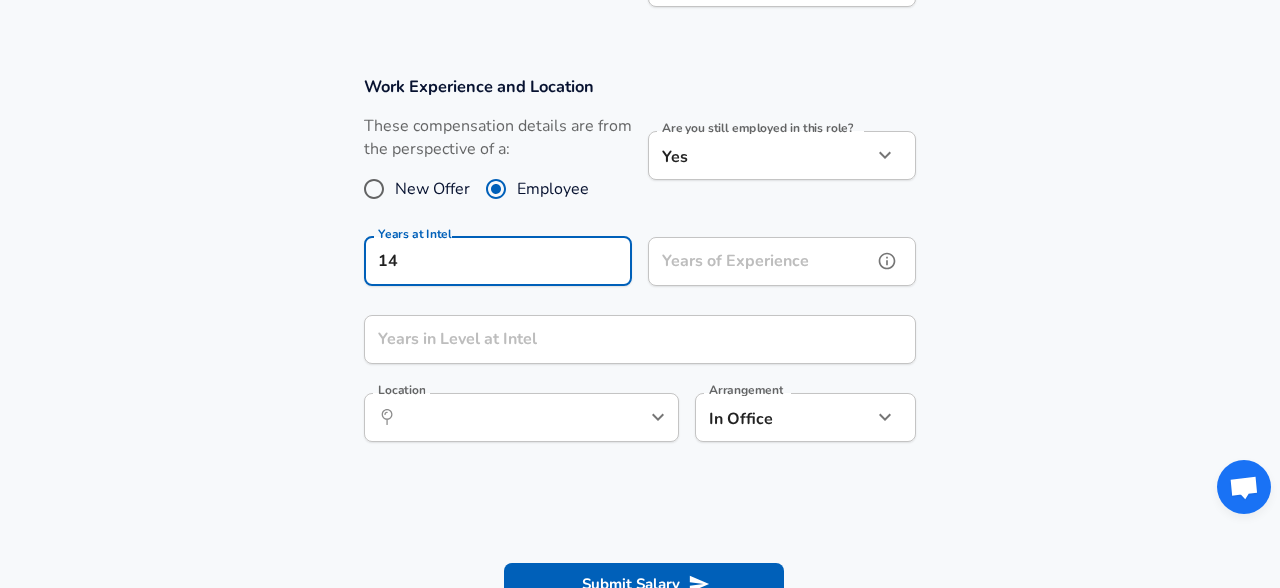 click on "Years of Experience" at bounding box center (760, 261) 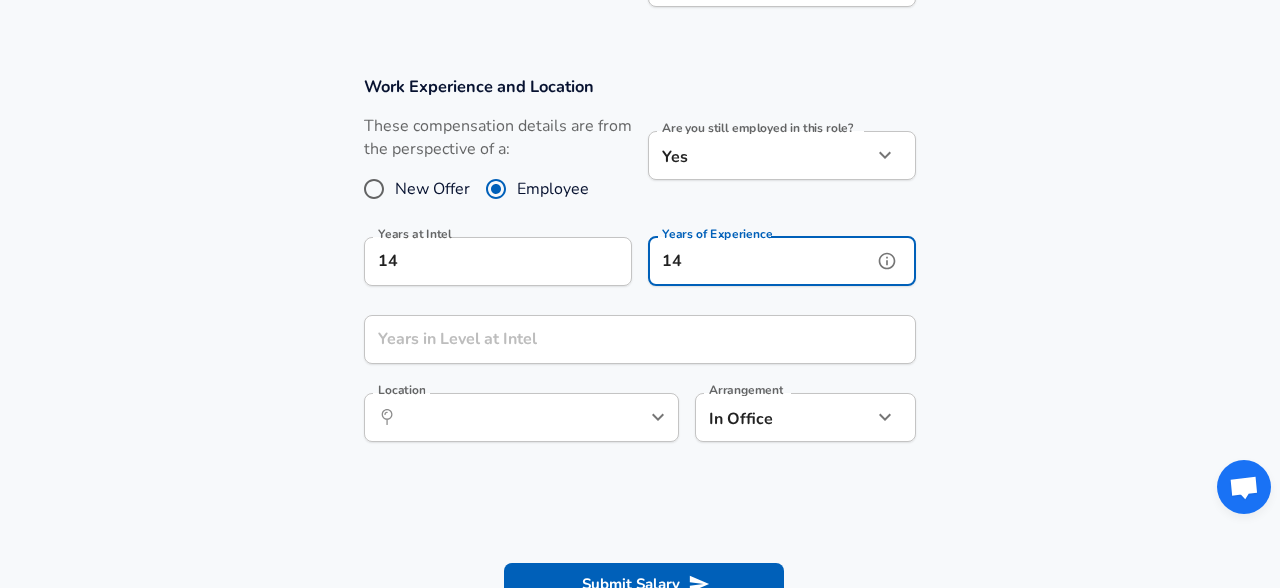type on "14" 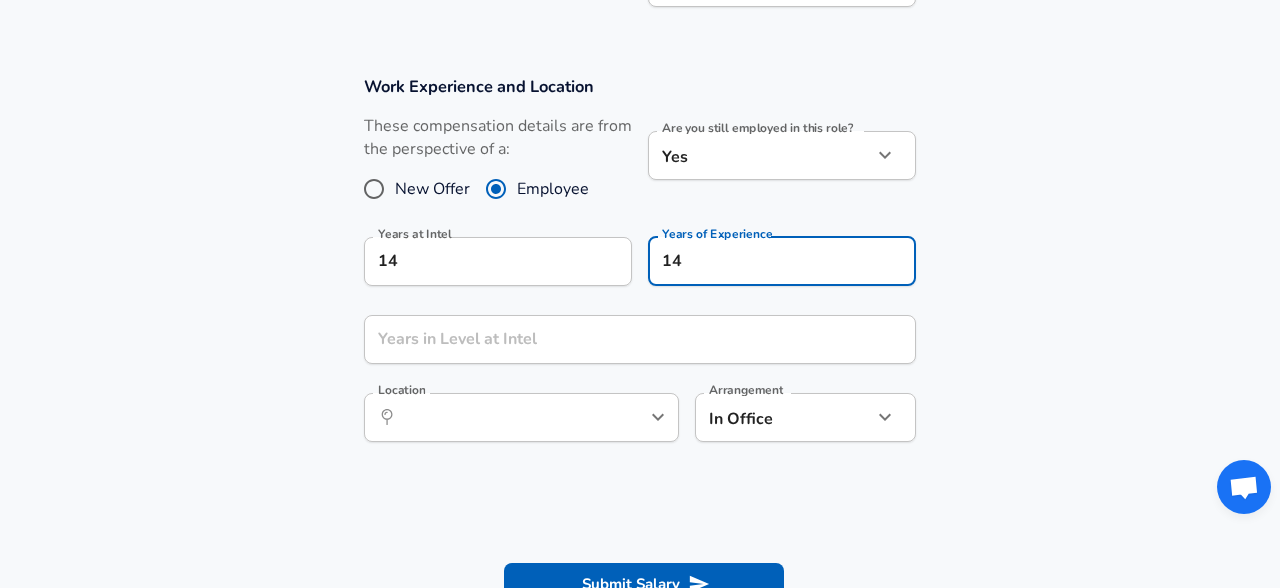 click on "Work Experience and Location These compensation details are from the perspective of a: New Offer Employee Are you still employed in this role? Yes yes Are you still employed in this role? Years at Intel 14 Years at Intel Years of Experience 14 Years of Experience Years in Level at Intel Years in Level at Intel Location ​ Location Arrangement In Office office Arrangement" at bounding box center [640, 269] 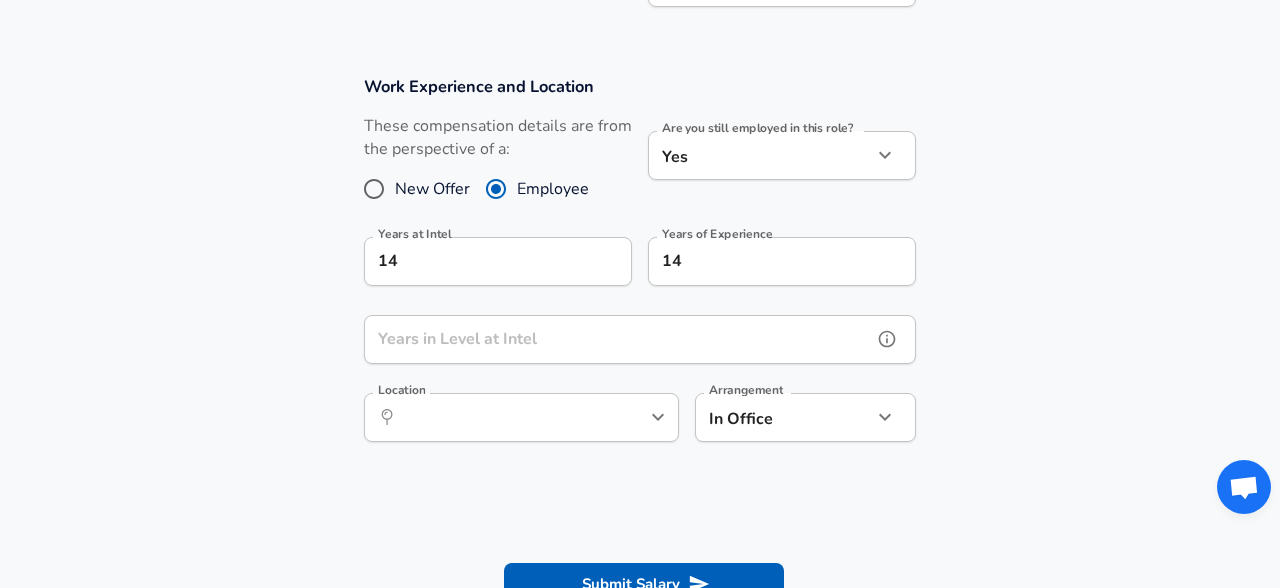 click on "Years in Level at Intel" at bounding box center [618, 339] 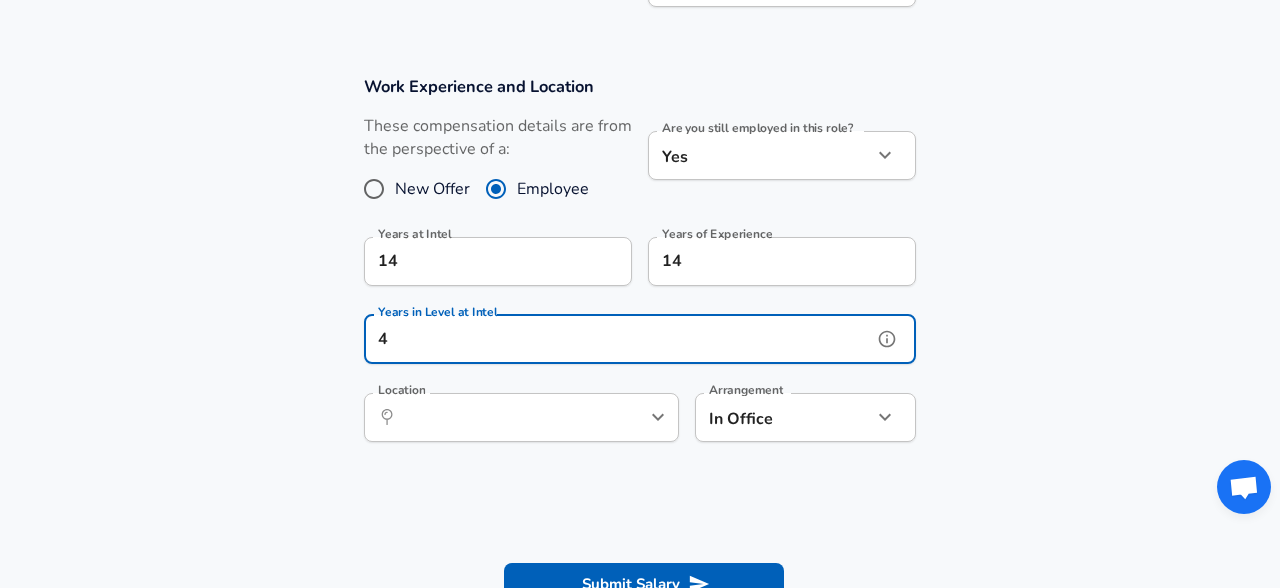 type on "4" 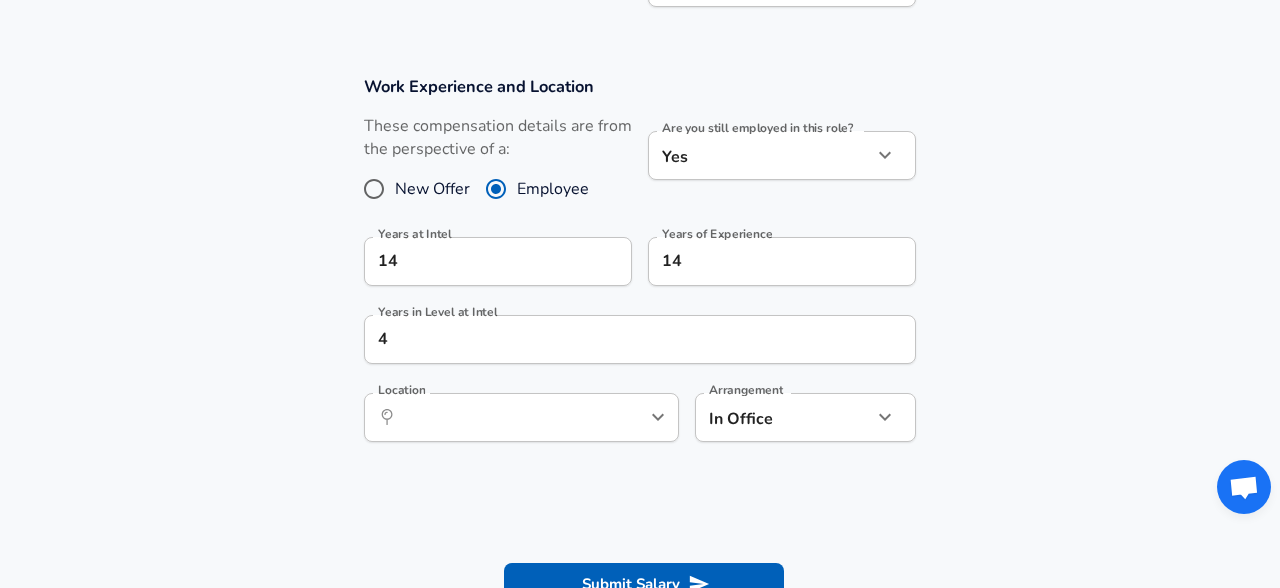 click on "Work Experience and Location These compensation details are from the perspective of a: New Offer Employee Are you still employed in this role? Yes yes Are you still employed in this role? Years at Intel 14 Years at Intel Years of Experience 14 Years of Experience Years in Level at Intel 4 Years in Level at Intel Location ​ Location Arrangement In Office office Arrangement" at bounding box center (640, 269) 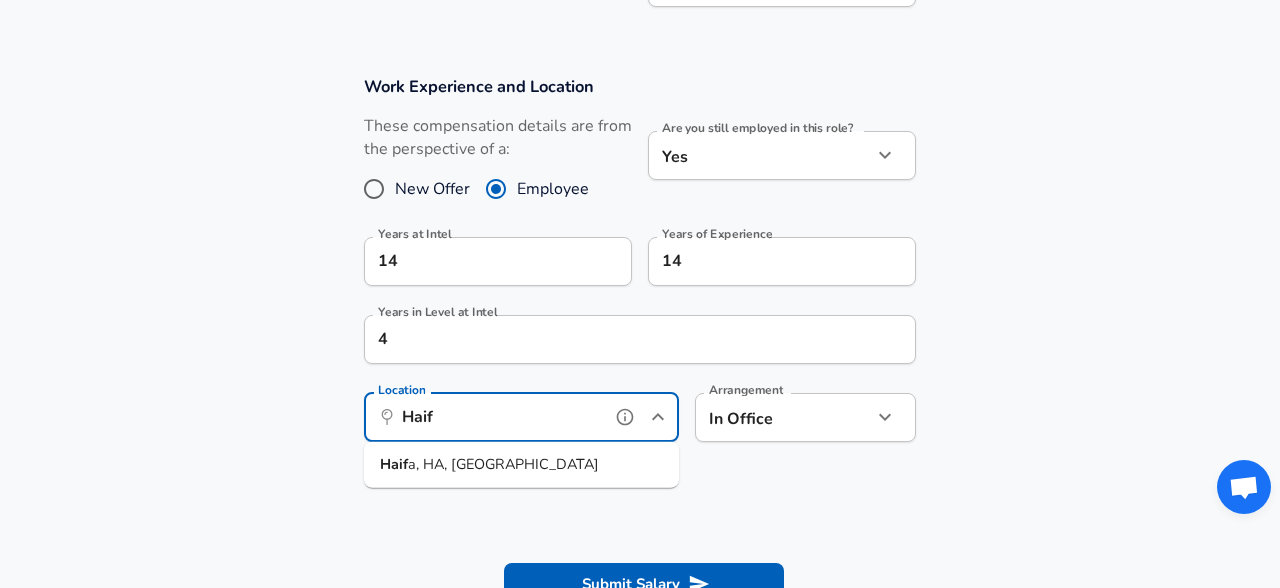 click on "a, HA, [GEOGRAPHIC_DATA]" at bounding box center (503, 464) 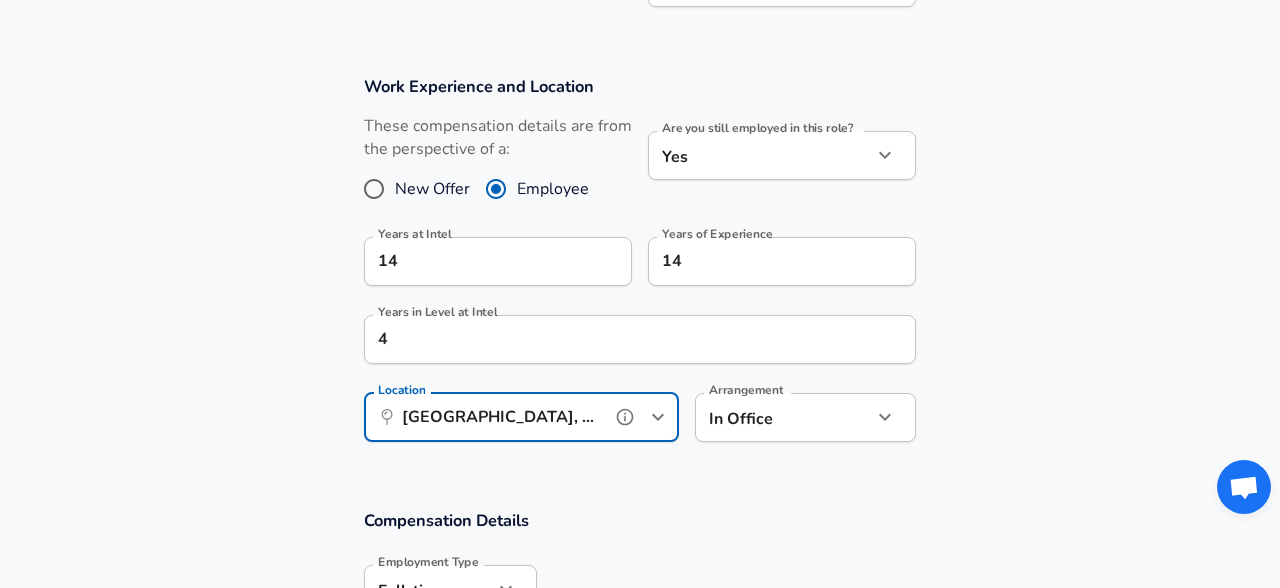 type on "[GEOGRAPHIC_DATA], HA, [GEOGRAPHIC_DATA]" 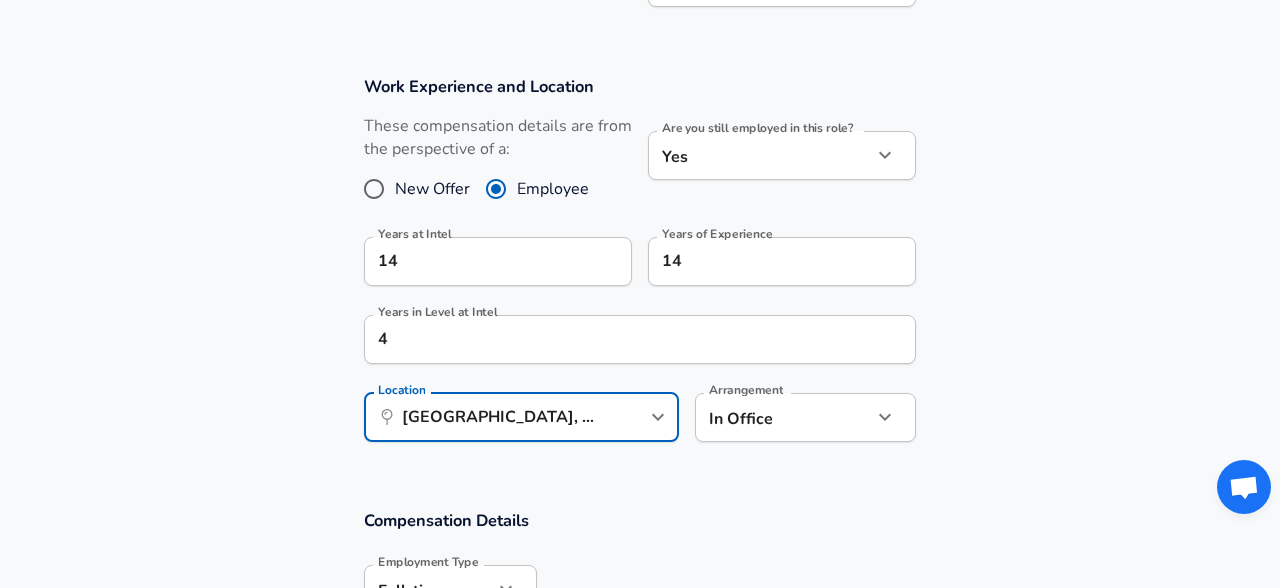 click on "Restart Add Your Salary Upload your offer letter   to verify your submission Enhance Privacy and Anonymity No Automatically hides specific fields until there are enough submissions to safely display the full details.   More Details Based on your submission and the data points that we have already collected, we will automatically hide and anonymize specific fields if there aren't enough data points to remain sufficiently anonymous. Company & Title Information   Enter the company you received your offer from Company Intel Company   Select the title that closest resembles your official title. This should be similar to the title that was present on your offer letter. Title Hardware Engineer Title   Select a job family that best fits your role. If you can't find one, select 'Other' to enter a custom job family Job Family Electrical Engineer Job Family Specialization Silicon Validation Specialization   Your level on the career ladder. e.g. L3 or Senior Product Manager or Principal Engineer or Distinguished Engineer" at bounding box center [640, -542] 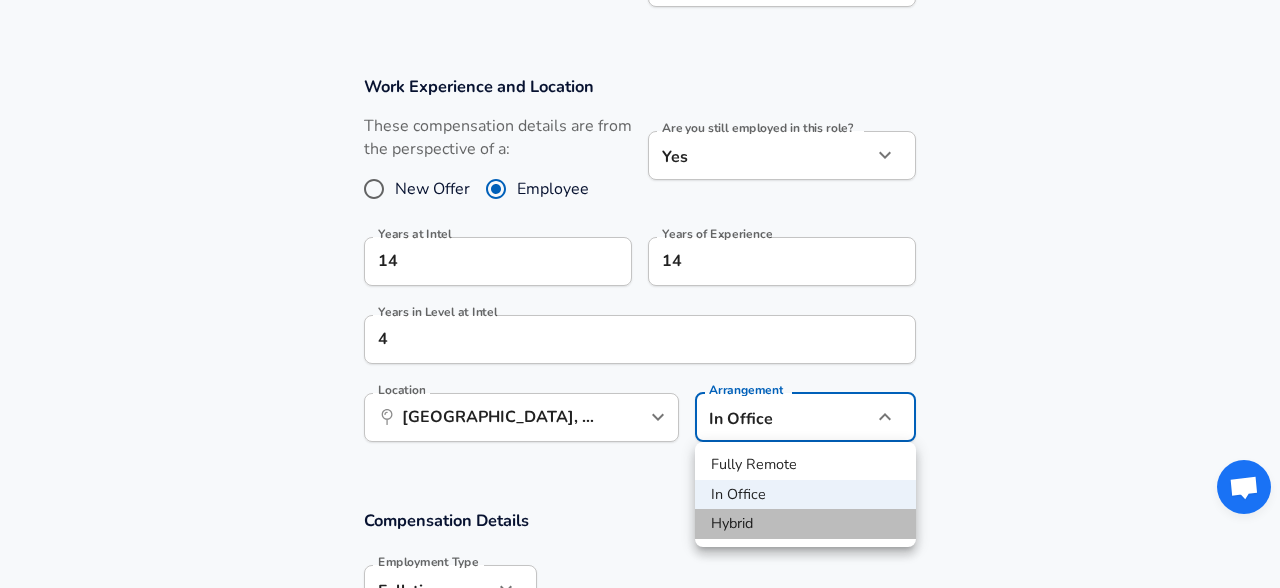 click on "Hybrid" at bounding box center (805, 524) 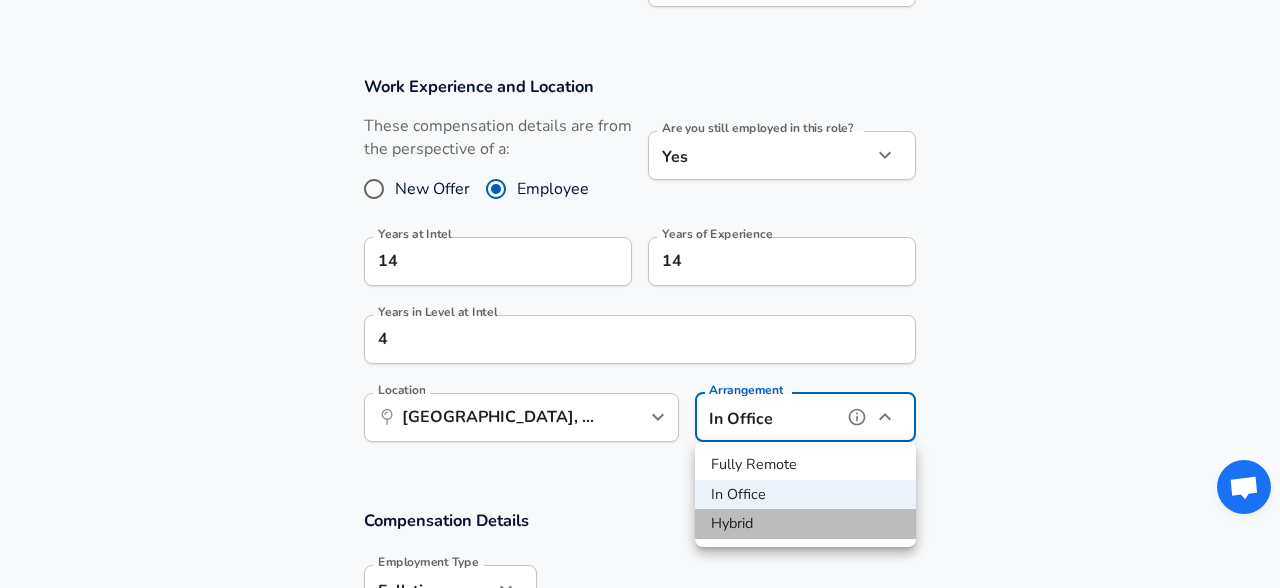 type on "hybrid" 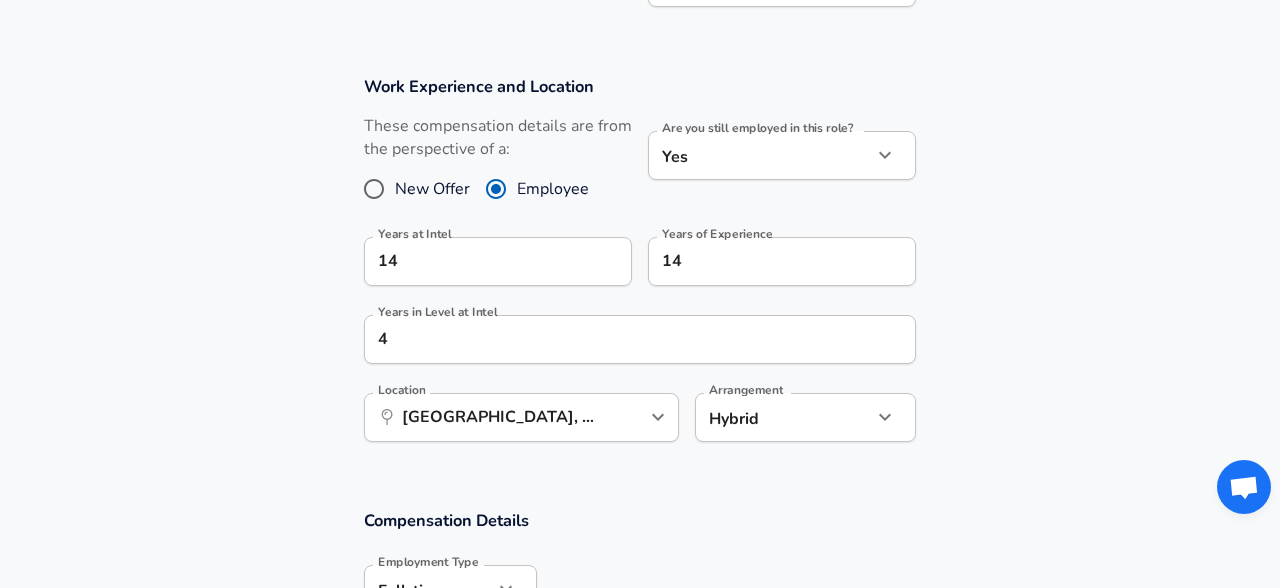 click on "Compensation Details Employment Type [DEMOGRAPHIC_DATA] full_time Employment Type Base Salary ​ ₪ ILS ​ Base Salary Interval Monthly monthly Interval" at bounding box center [640, 607] 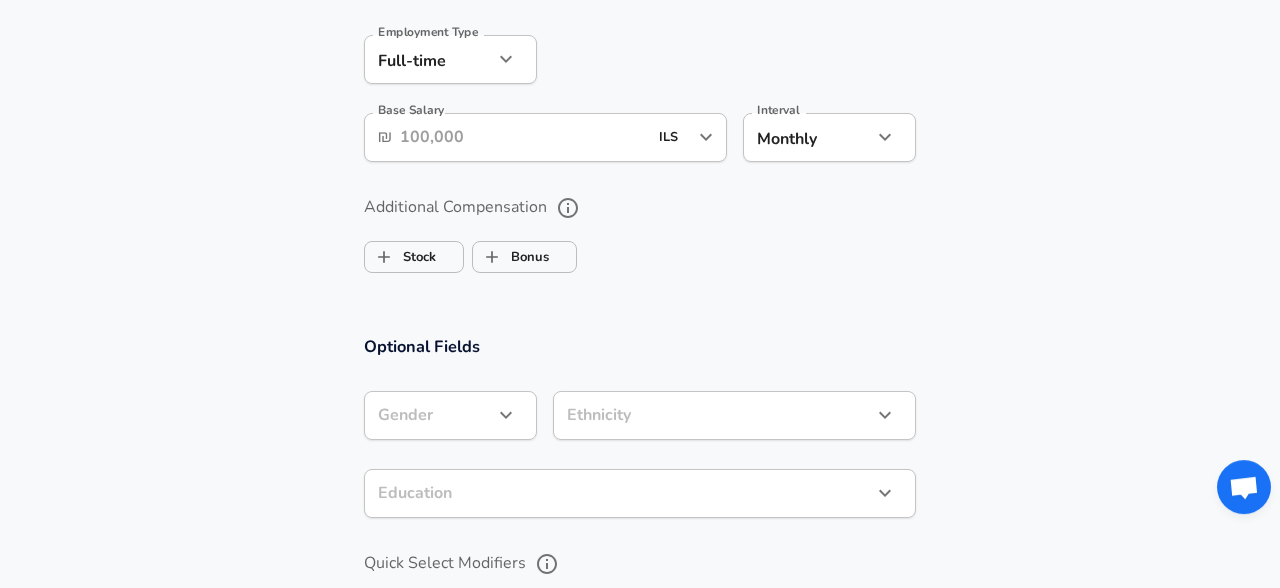 scroll, scrollTop: 1366, scrollLeft: 0, axis: vertical 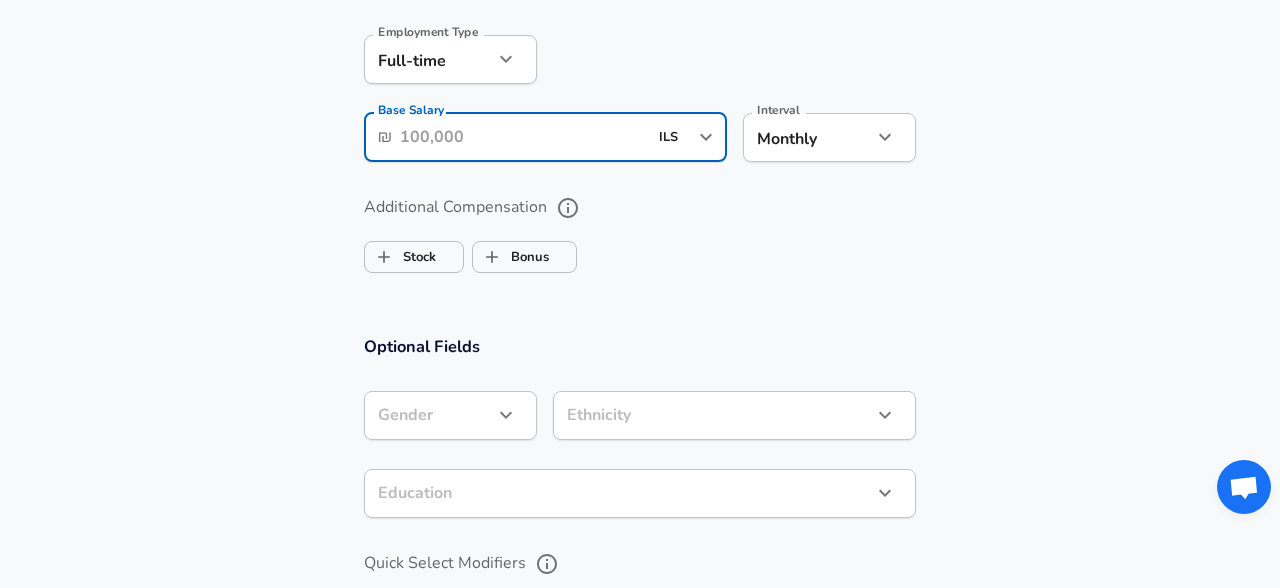 click on "Base Salary" at bounding box center (523, 137) 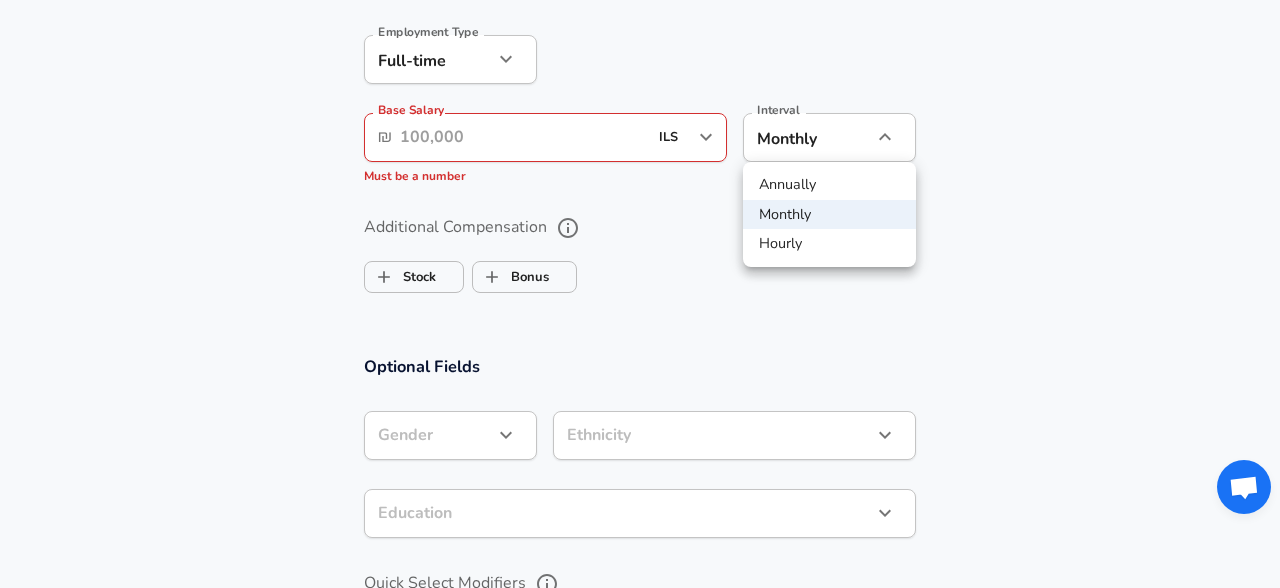 click on "Monthly" at bounding box center [829, 215] 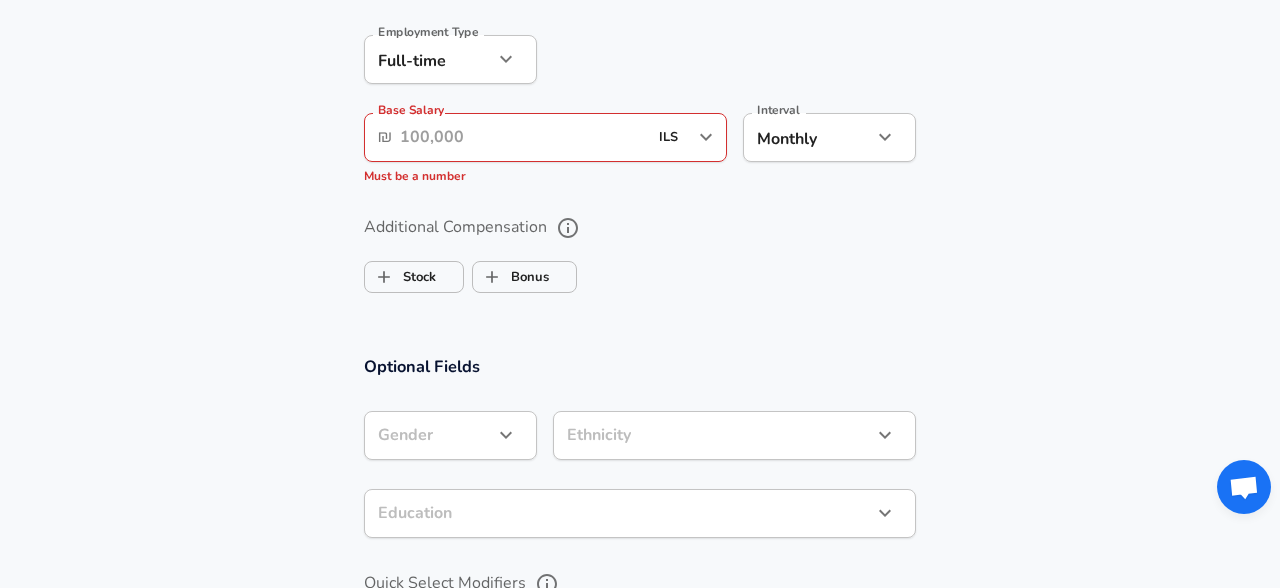 click on "Additional Compensation   Stock Bonus" at bounding box center (640, 248) 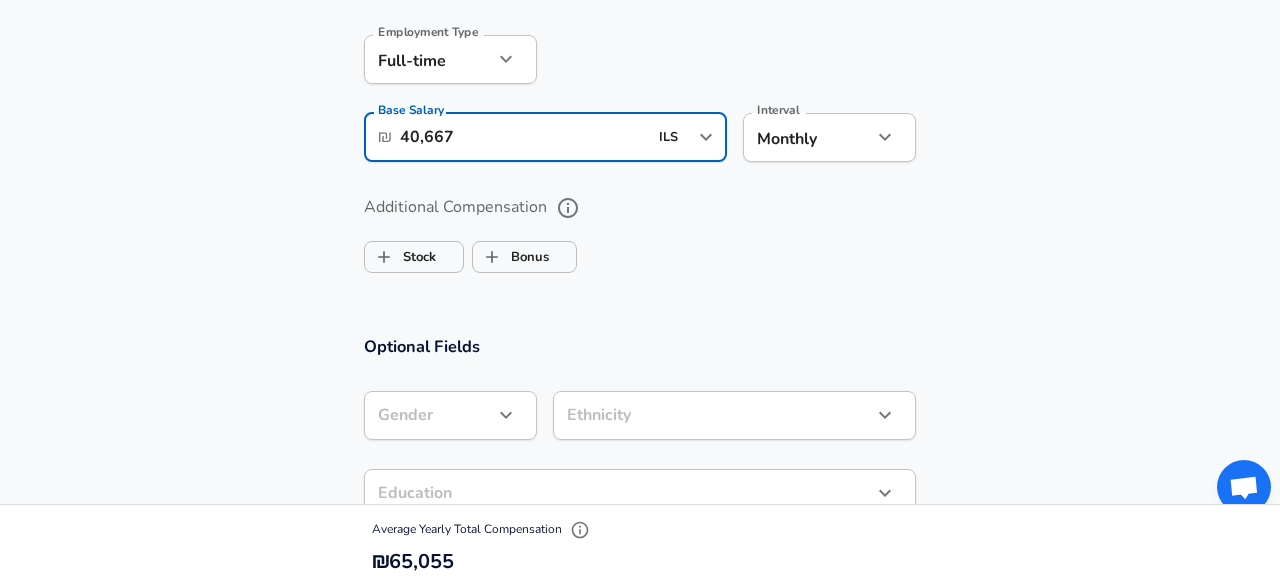 type on "40,667" 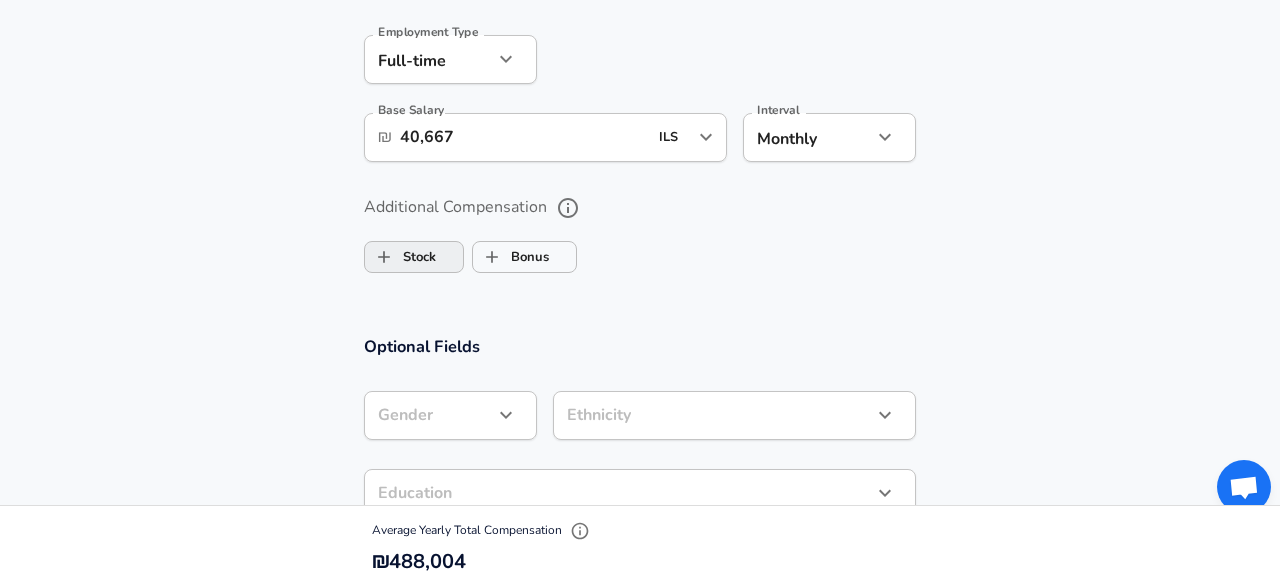 click on "Stock" at bounding box center (400, 257) 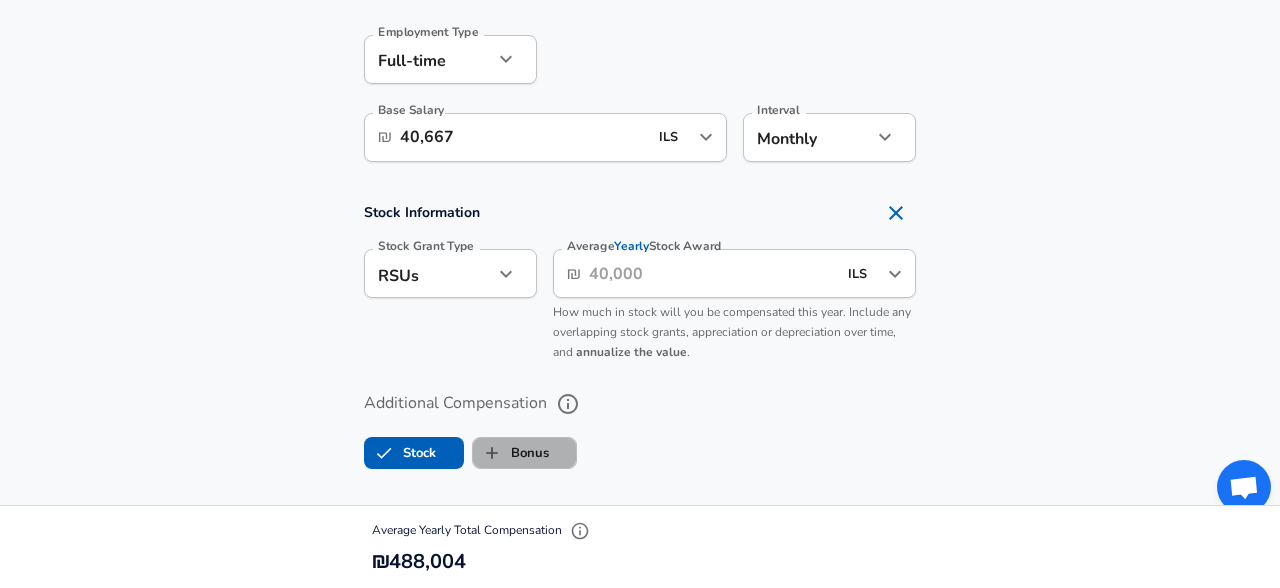 click on "Bonus" at bounding box center [511, 453] 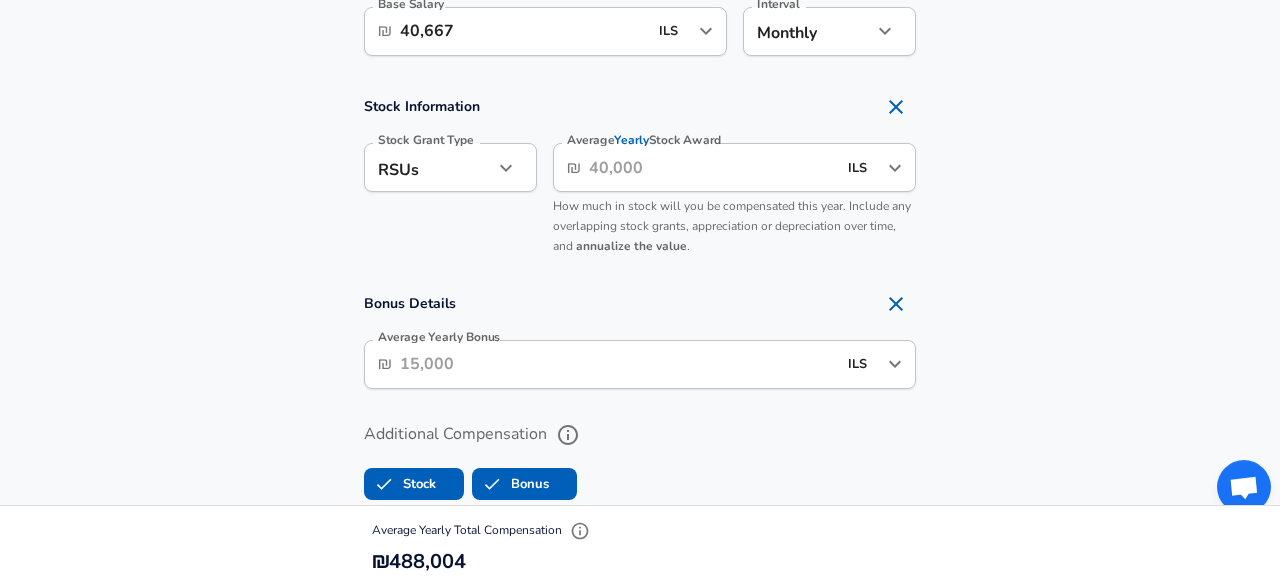 scroll, scrollTop: 1472, scrollLeft: 0, axis: vertical 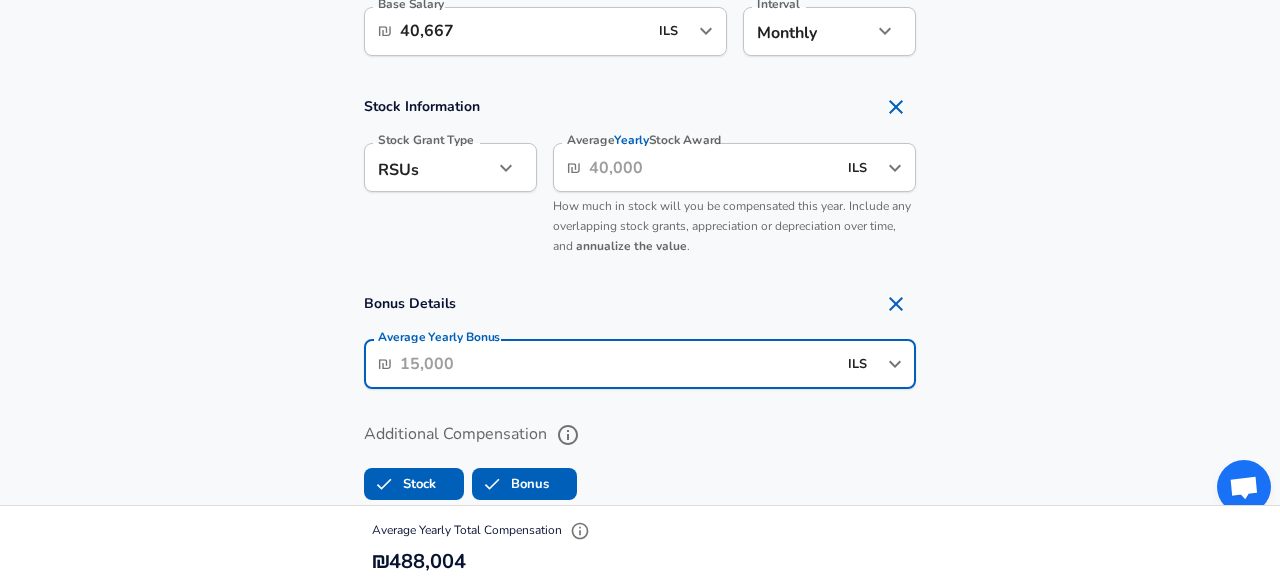 click on "Average Yearly Bonus" at bounding box center [618, 364] 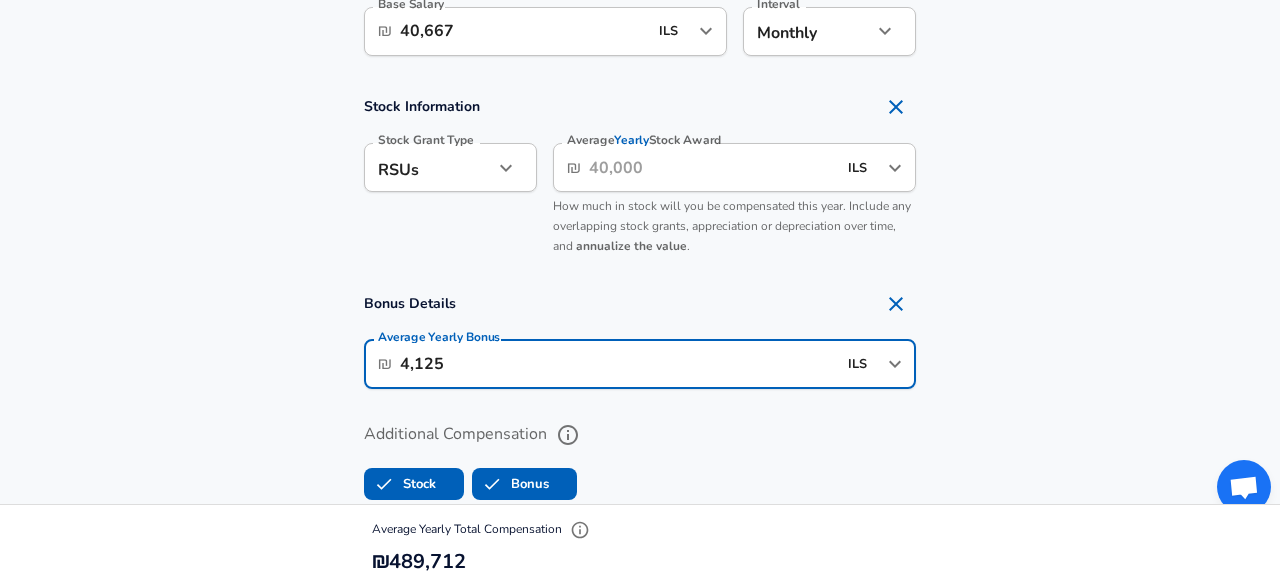 type on "4,125" 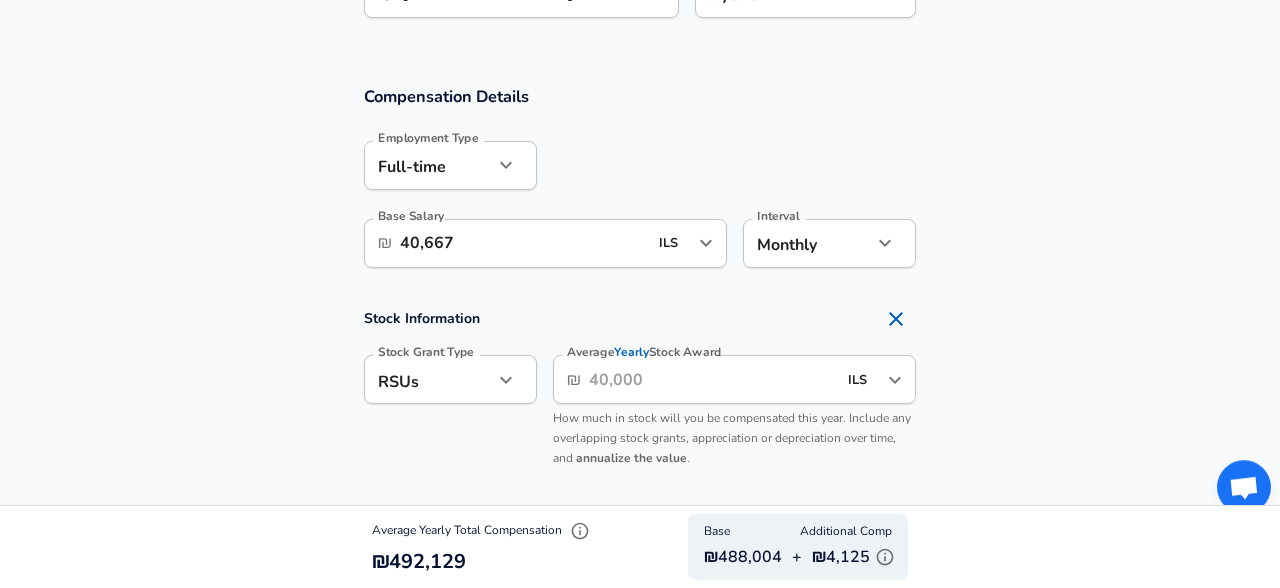 scroll, scrollTop: 1260, scrollLeft: 0, axis: vertical 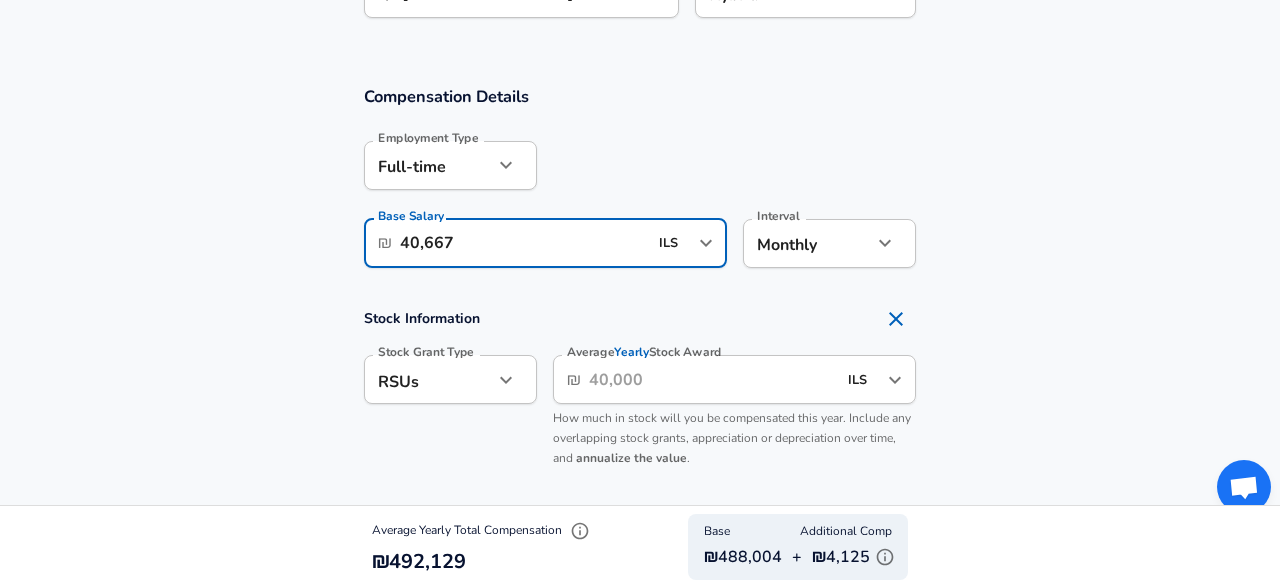 drag, startPoint x: 491, startPoint y: 239, endPoint x: 332, endPoint y: 240, distance: 159.00314 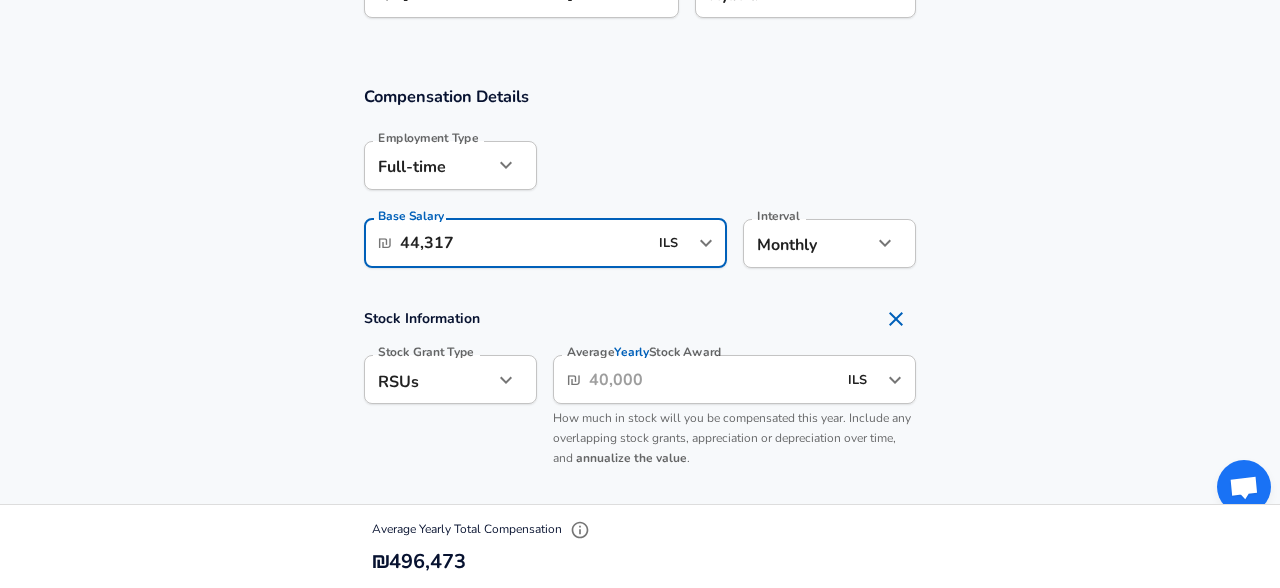 type on "44,317" 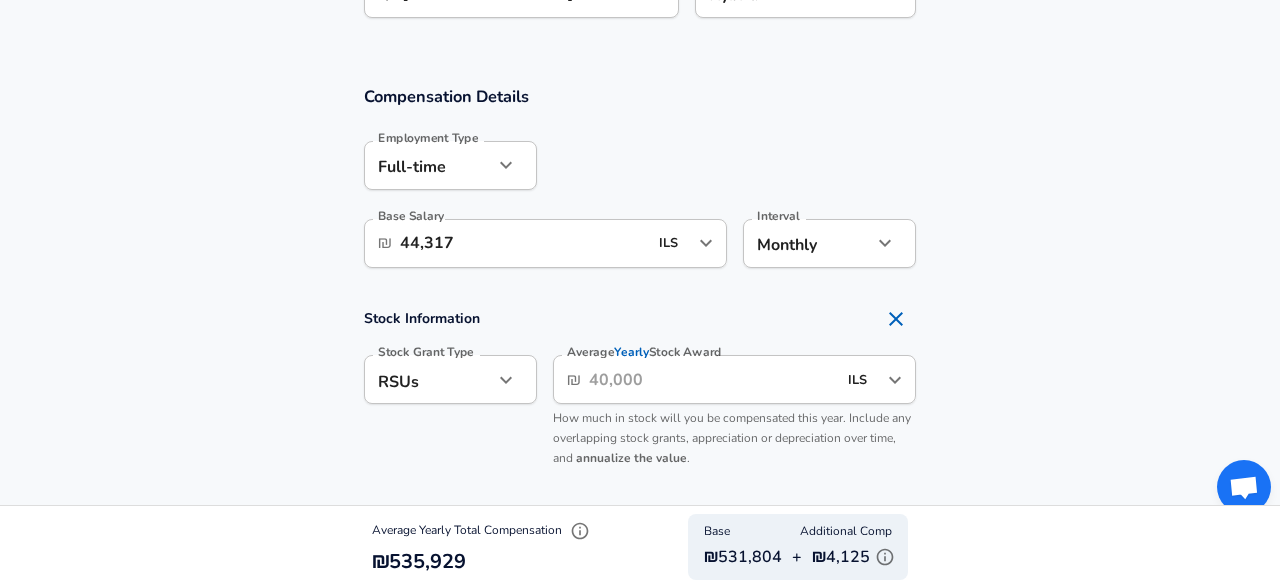 scroll, scrollTop: 1366, scrollLeft: 0, axis: vertical 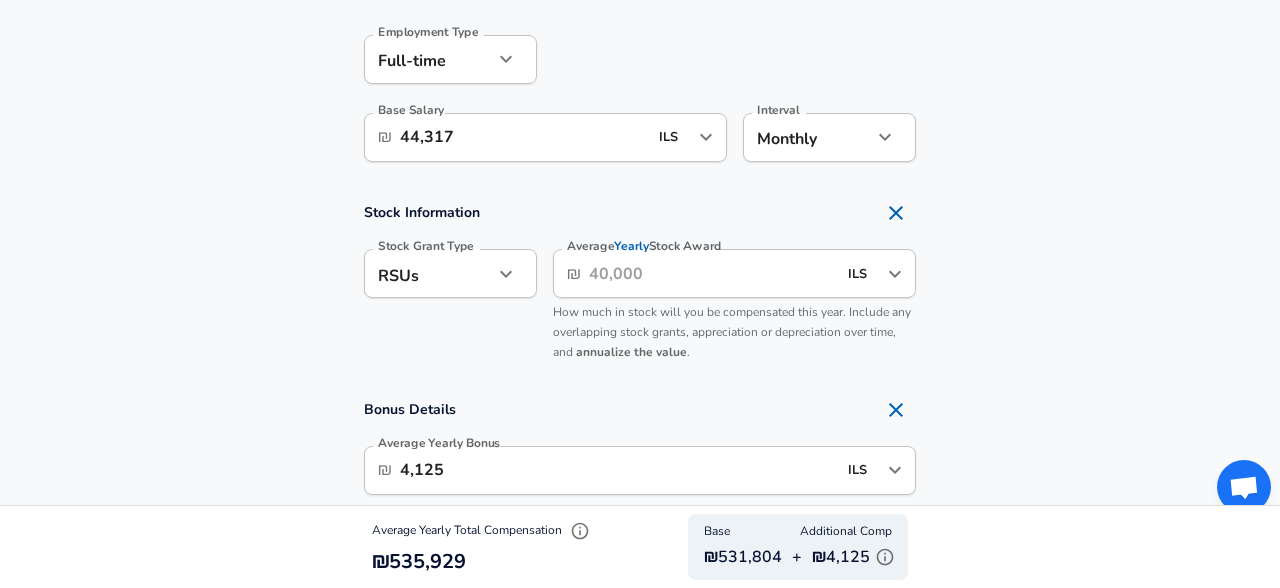 click on "Average  Yearly  Stock Award" at bounding box center (712, 273) 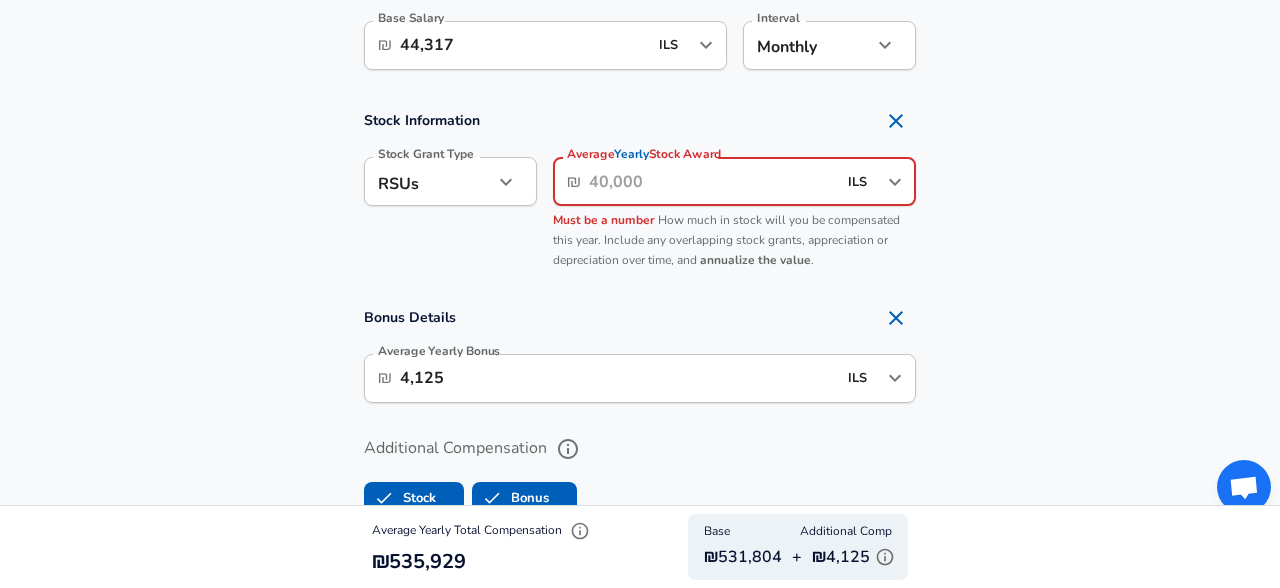 scroll, scrollTop: 1472, scrollLeft: 0, axis: vertical 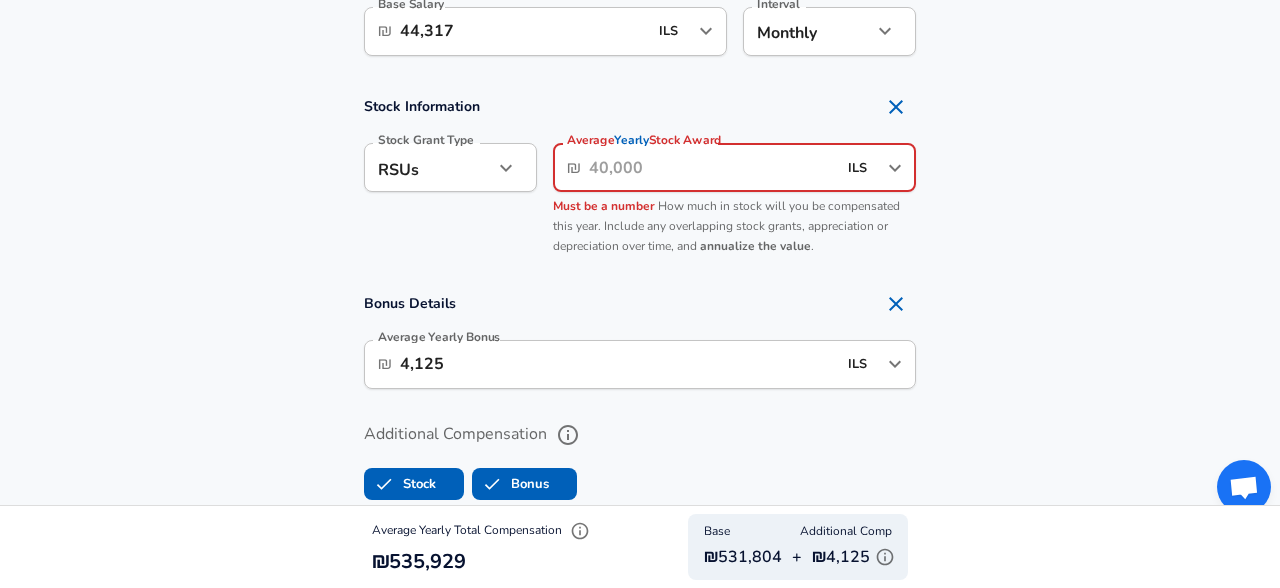 click on "Average  Yearly  Stock Award" at bounding box center [712, 167] 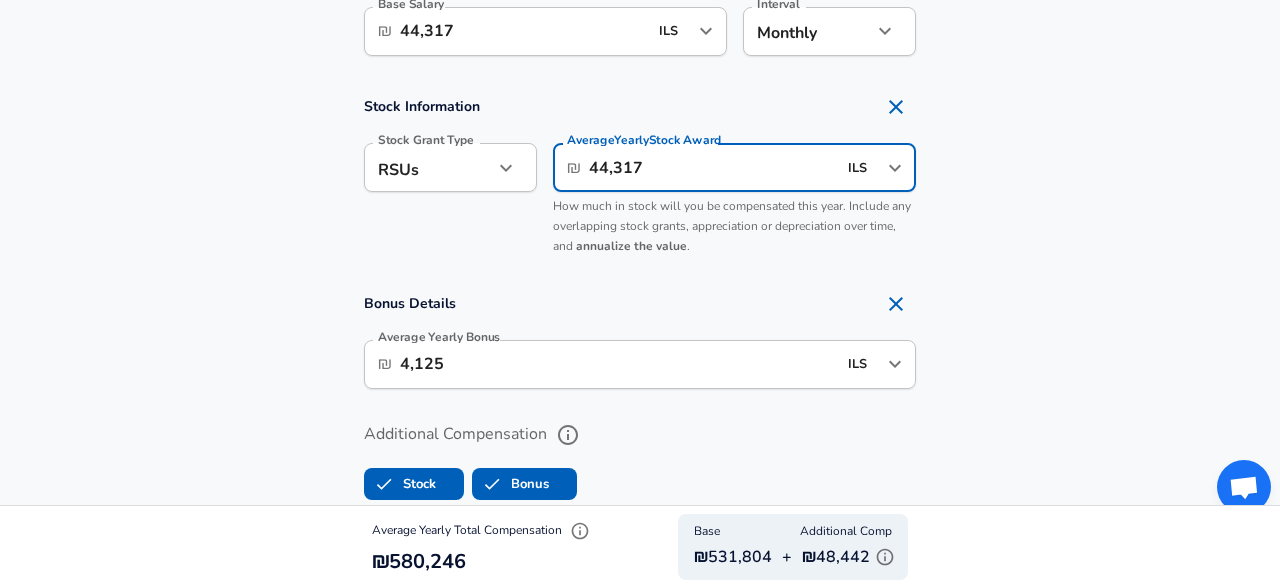 drag, startPoint x: 711, startPoint y: 163, endPoint x: 565, endPoint y: 163, distance: 146 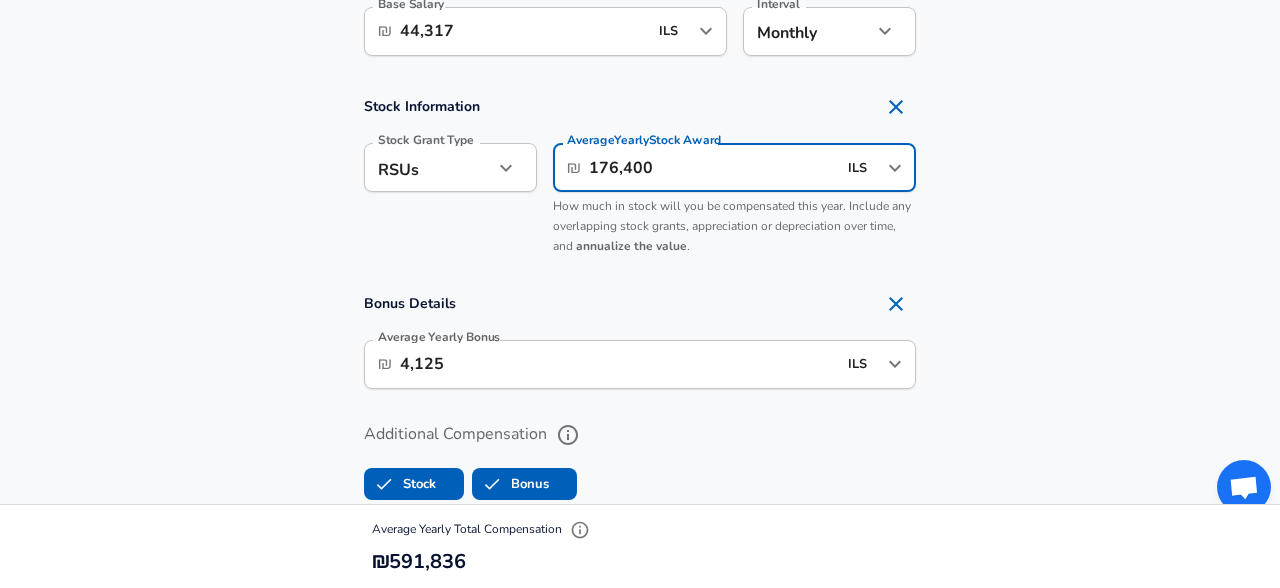 type on "176,400" 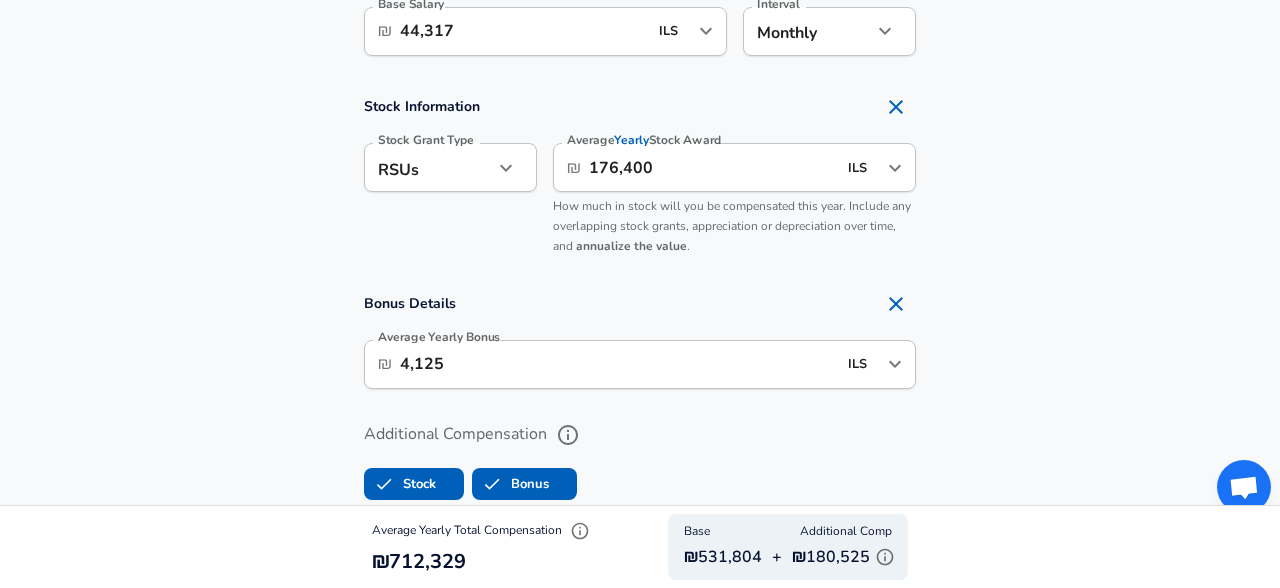 click on "4,125" at bounding box center [618, 364] 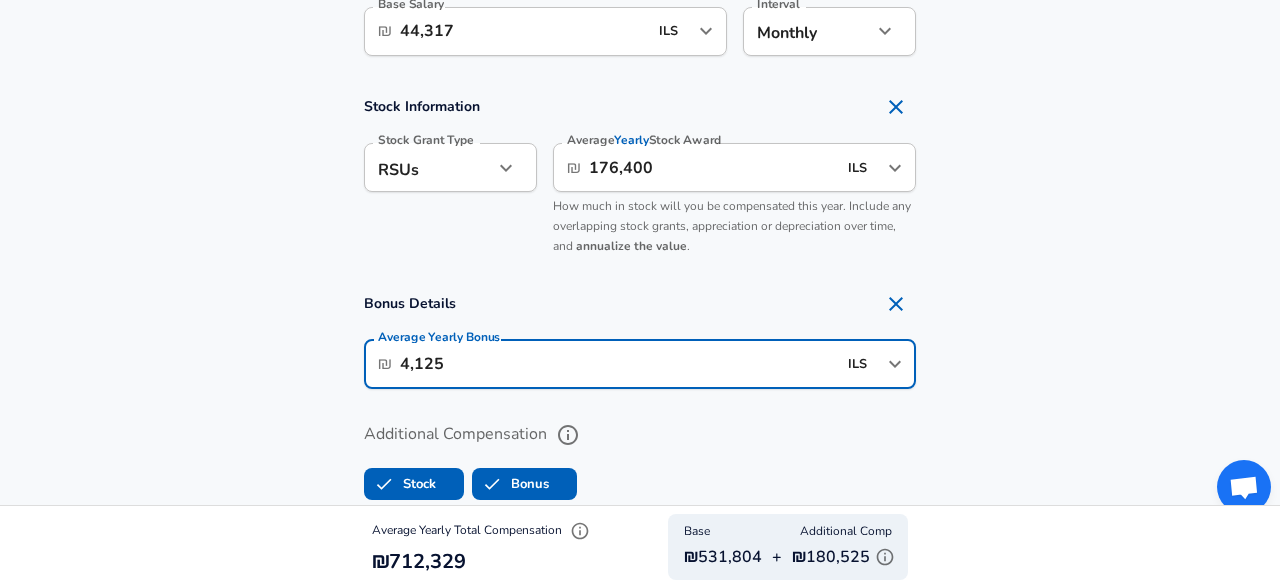 drag, startPoint x: 447, startPoint y: 367, endPoint x: 373, endPoint y: 351, distance: 75.70998 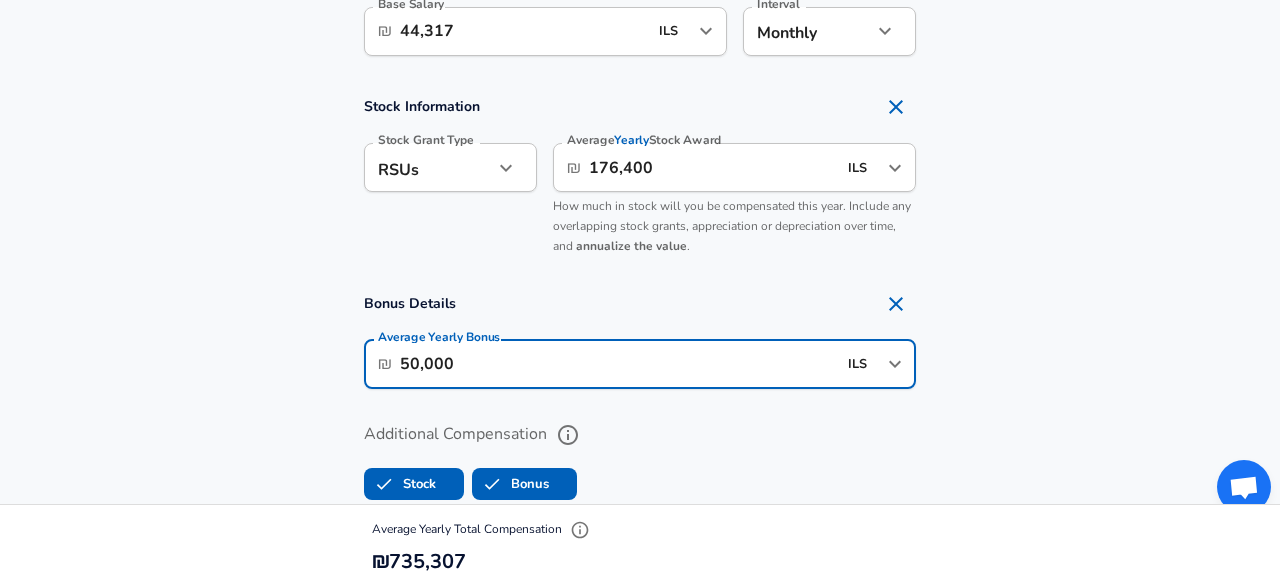 type on "50,000" 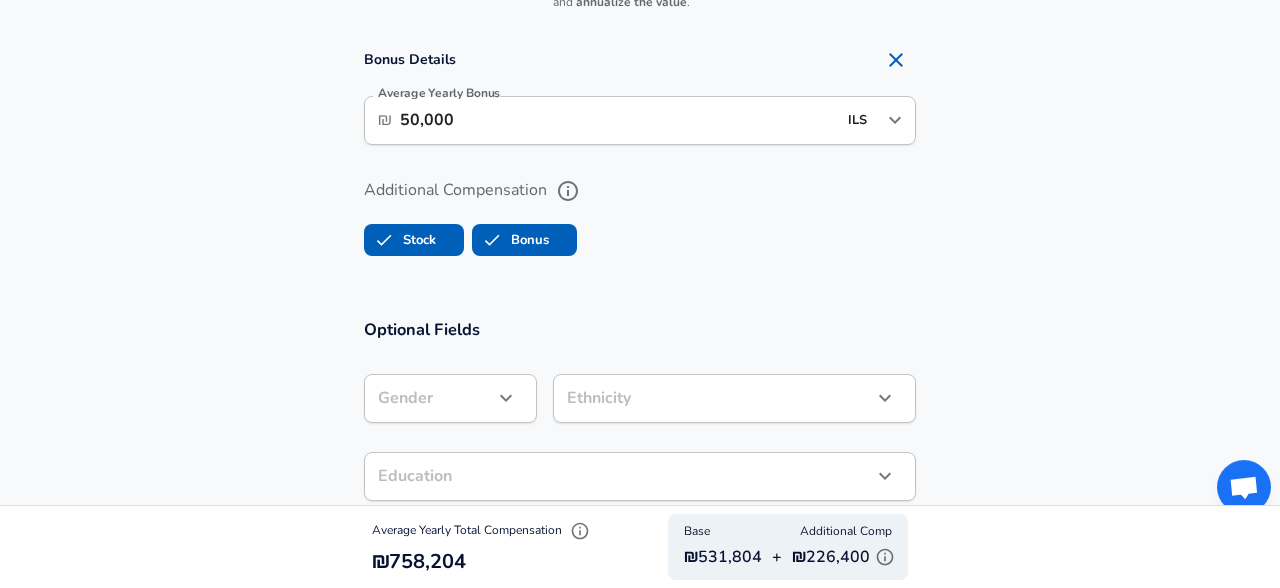 scroll, scrollTop: 1790, scrollLeft: 0, axis: vertical 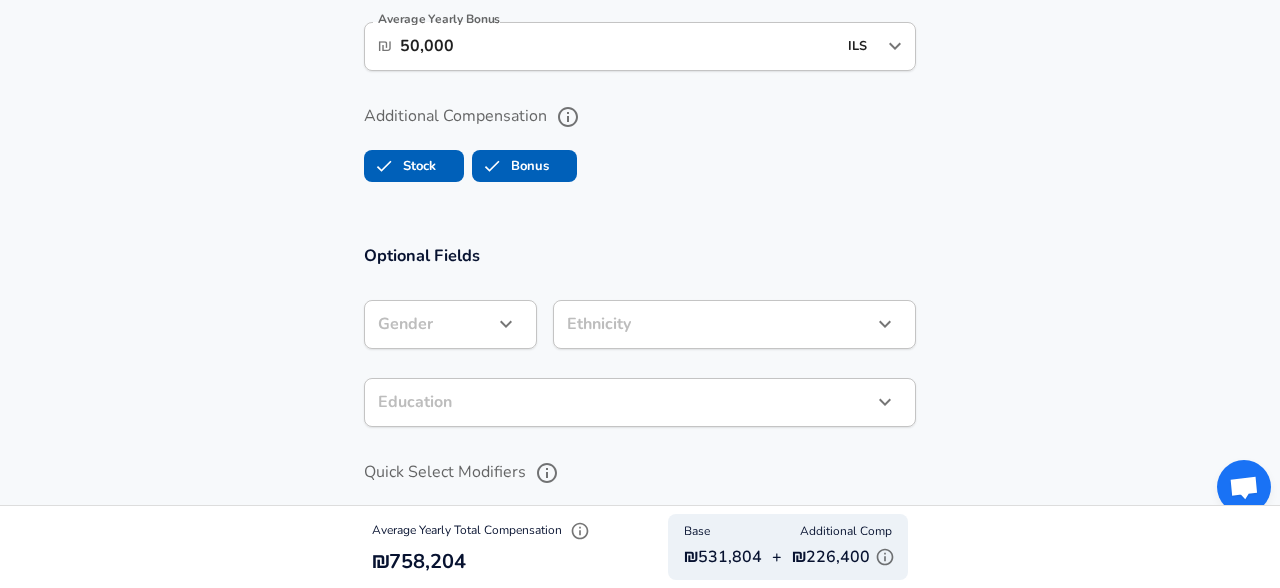 click on "Restart Add Your Salary Upload your offer letter   to verify your submission Enhance Privacy and Anonymity No Automatically hides specific fields until there are enough submissions to safely display the full details.   More Details Based on your submission and the data points that we have already collected, we will automatically hide and anonymize specific fields if there aren't enough data points to remain sufficiently anonymous. Company & Title Information   Enter the company you received your offer from Company Intel Company   Select the title that closest resembles your official title. This should be similar to the title that was present on your offer letter. Title Hardware Engineer Title   Select a job family that best fits your role. If you can't find one, select 'Other' to enter a custom job family Job Family Electrical Engineer Job Family Specialization Silicon Validation Specialization   Your level on the career ladder. e.g. L3 or Senior Product Manager or Principal Engineer or Distinguished Engineer" at bounding box center (640, -1496) 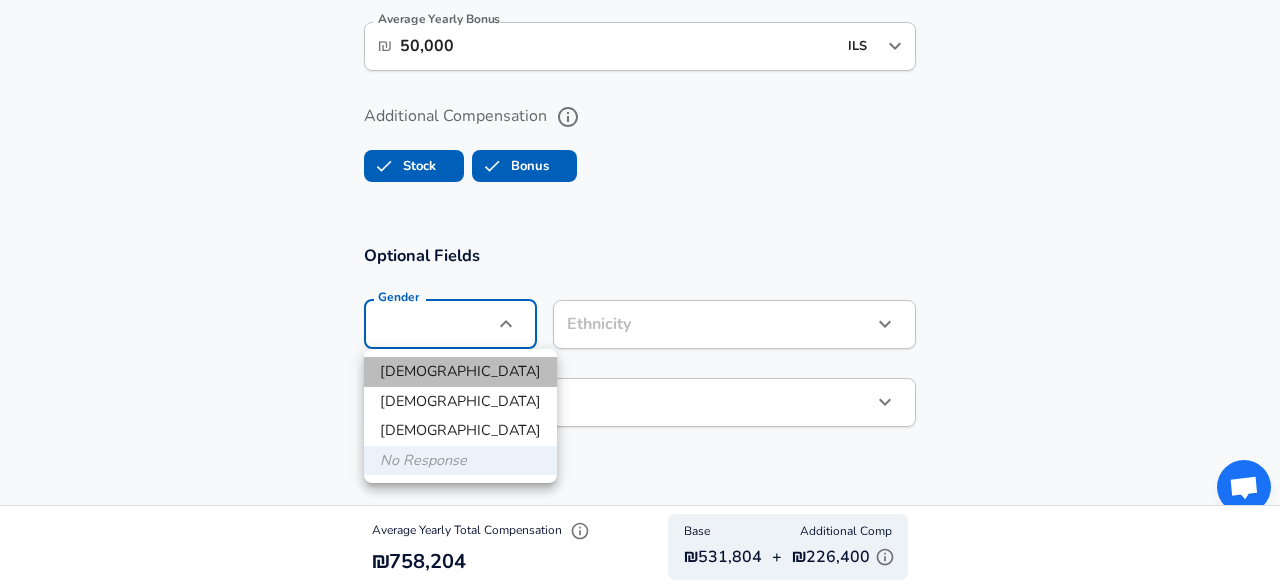 click on "[DEMOGRAPHIC_DATA]" at bounding box center [460, 372] 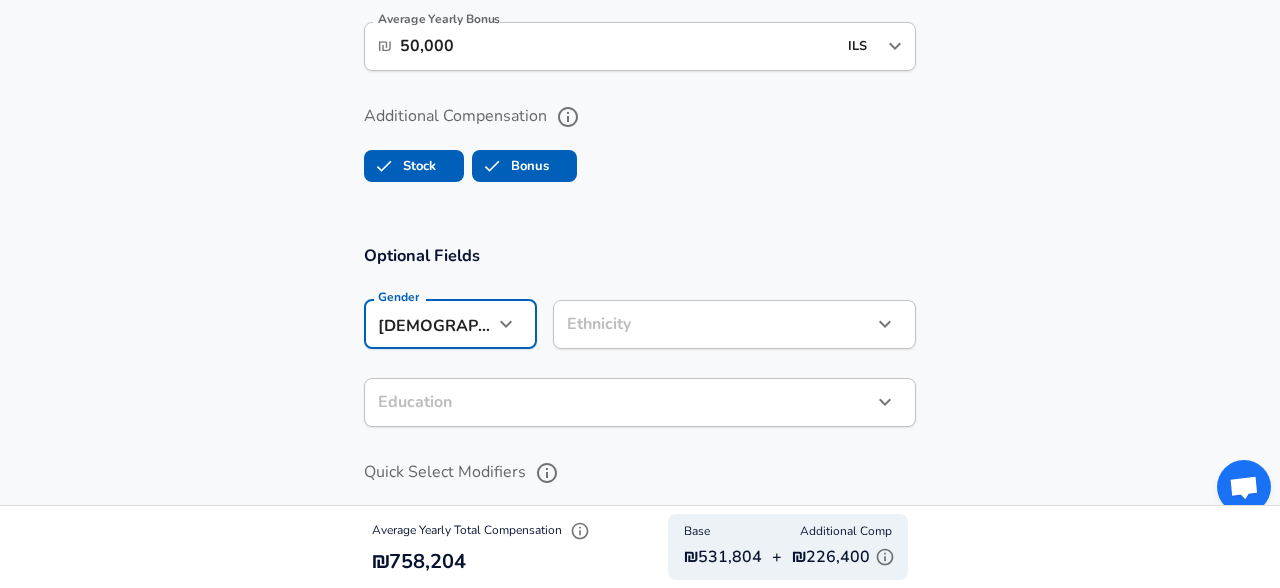 click on "Restart Add Your Salary Upload your offer letter   to verify your submission Enhance Privacy and Anonymity No Automatically hides specific fields until there are enough submissions to safely display the full details.   More Details Based on your submission and the data points that we have already collected, we will automatically hide and anonymize specific fields if there aren't enough data points to remain sufficiently anonymous. Company & Title Information   Enter the company you received your offer from Company Intel Company   Select the title that closest resembles your official title. This should be similar to the title that was present on your offer letter. Title Hardware Engineer Title   Select a job family that best fits your role. If you can't find one, select 'Other' to enter a custom job family Job Family Electrical Engineer Job Family Specialization Silicon Validation Specialization   Your level on the career ladder. e.g. L3 or Senior Product Manager or Principal Engineer or Distinguished Engineer" at bounding box center (640, -1496) 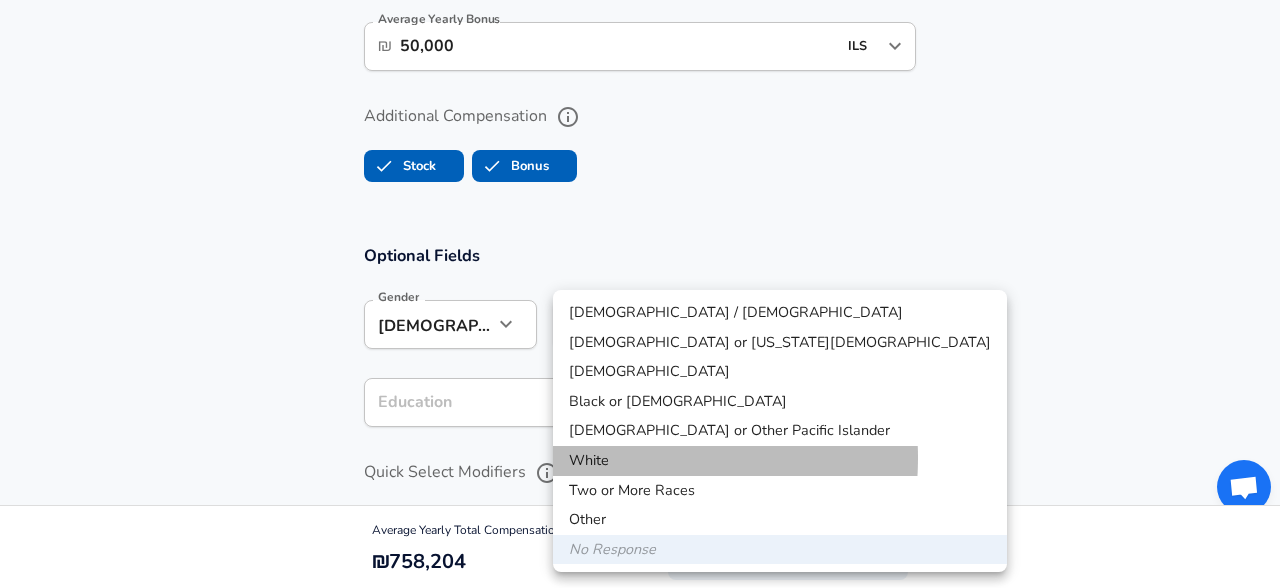 click on "White" at bounding box center (780, 461) 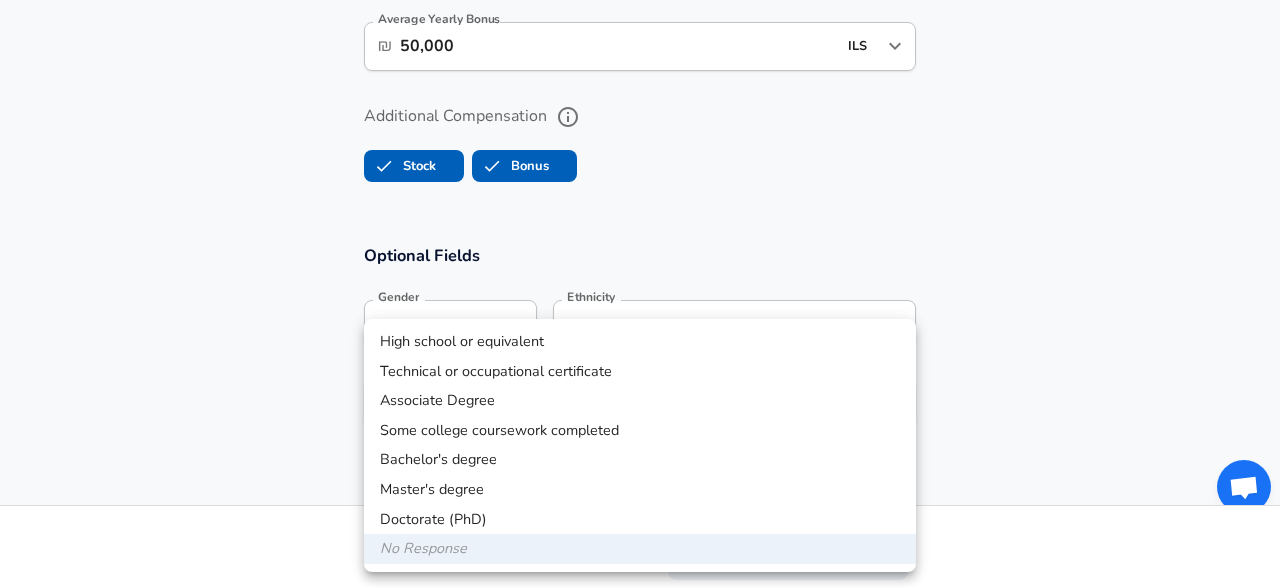 click on "Restart Add Your Salary Upload your offer letter   to verify your submission Enhance Privacy and Anonymity No Automatically hides specific fields until there are enough submissions to safely display the full details.   More Details Based on your submission and the data points that we have already collected, we will automatically hide and anonymize specific fields if there aren't enough data points to remain sufficiently anonymous. Company & Title Information   Enter the company you received your offer from Company Intel Company   Select the title that closest resembles your official title. This should be similar to the title that was present on your offer letter. Title Hardware Engineer Title   Select a job family that best fits your role. If you can't find one, select 'Other' to enter a custom job family Job Family Electrical Engineer Job Family Specialization Silicon Validation Specialization   Your level on the career ladder. e.g. L3 or Senior Product Manager or Principal Engineer or Distinguished Engineer" at bounding box center (640, -1496) 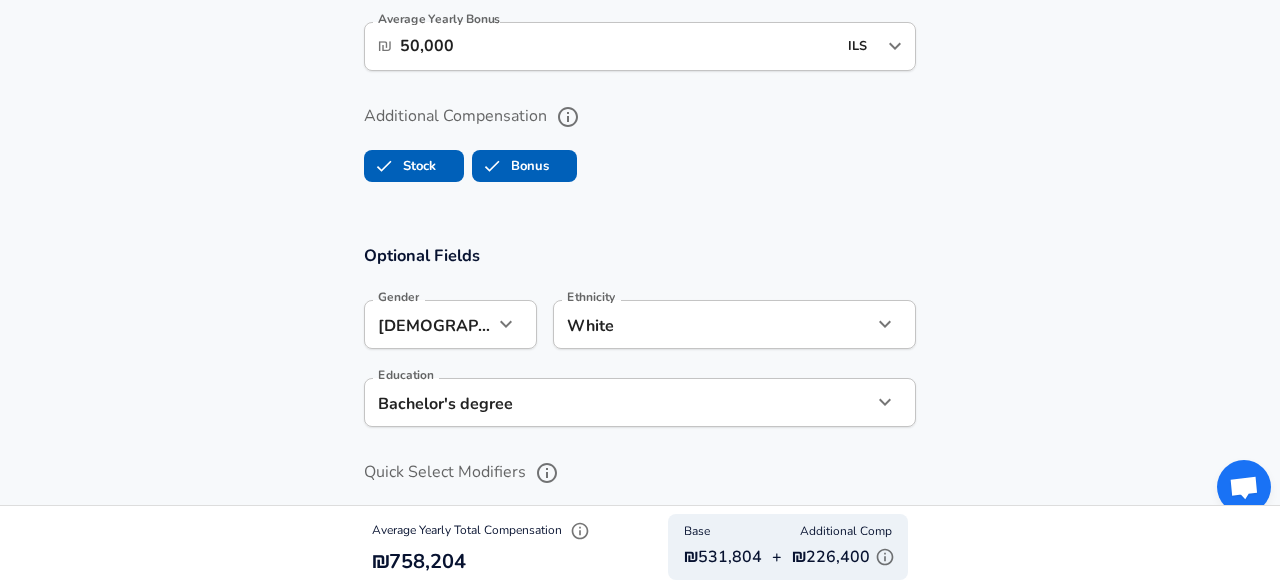 click on "Optional Fields Gender [DEMOGRAPHIC_DATA] [DEMOGRAPHIC_DATA] Gender Ethnicity White White Ethnicity Education Bachelor's degree Bachelors degree Education Quick Select Modifiers   Stock Appreciation Out Of Band Offer High Performer Promotion Academic H-1B Negotiated Additional Details x Additional Details 0 /500 characters Email Address [PERSON_NAME][EMAIL_ADDRESS][DOMAIN_NAME] Email Address   Providing an email allows for editing or removal of your submission. We may also reach out if we have any questions. Your email will not be published." at bounding box center [640, 511] 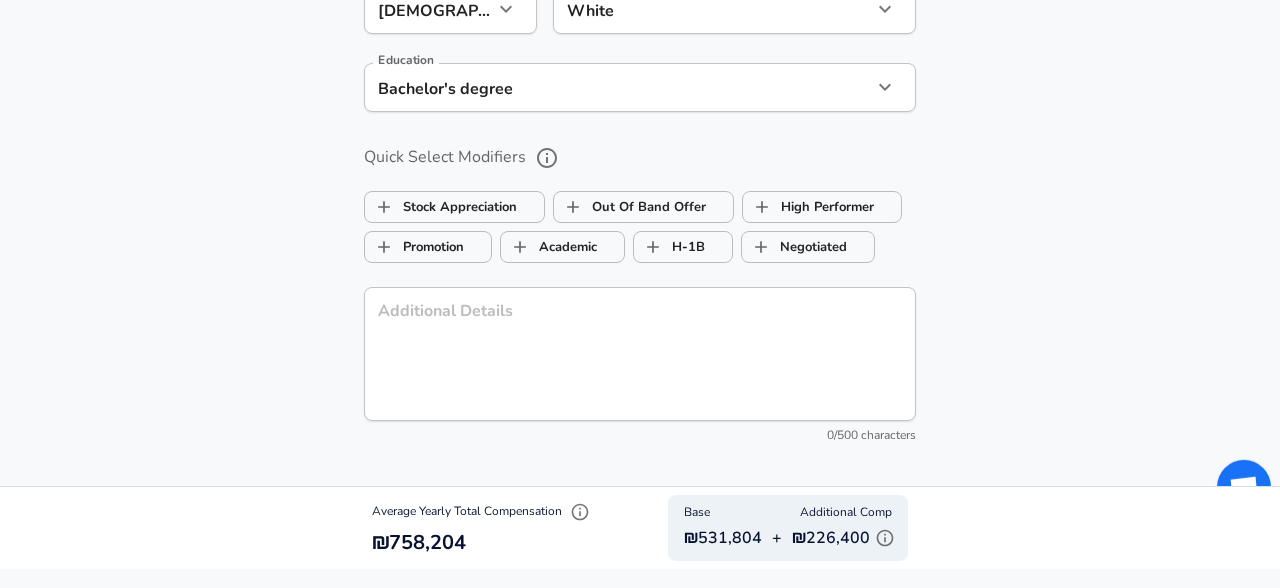 scroll, scrollTop: 2108, scrollLeft: 0, axis: vertical 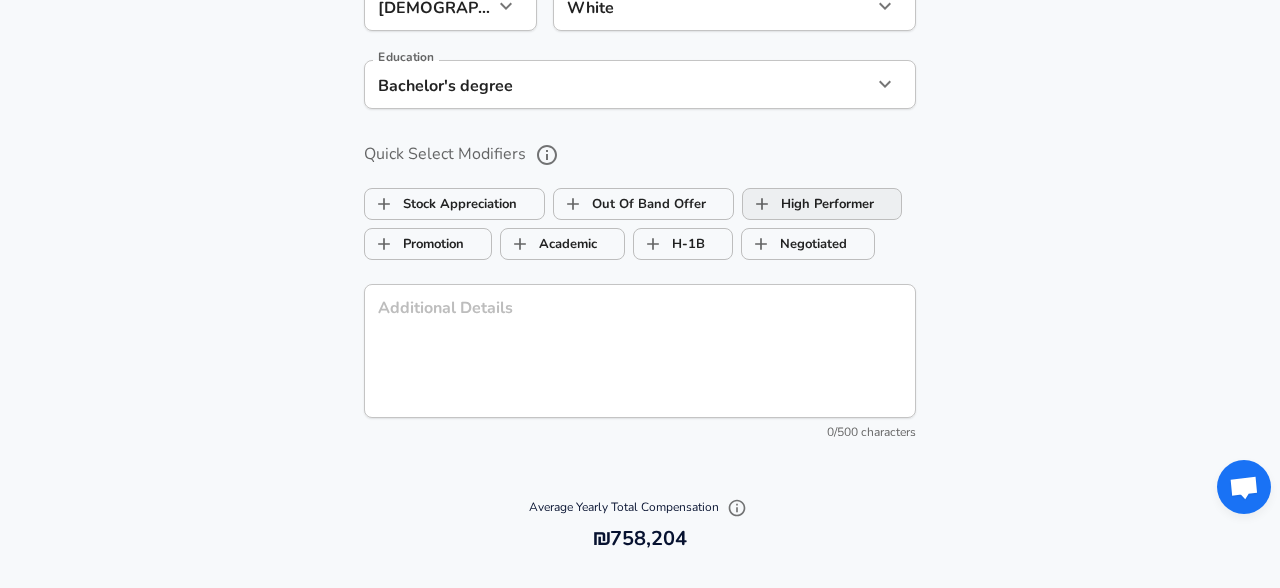 click on "High Performer" at bounding box center [762, 204] 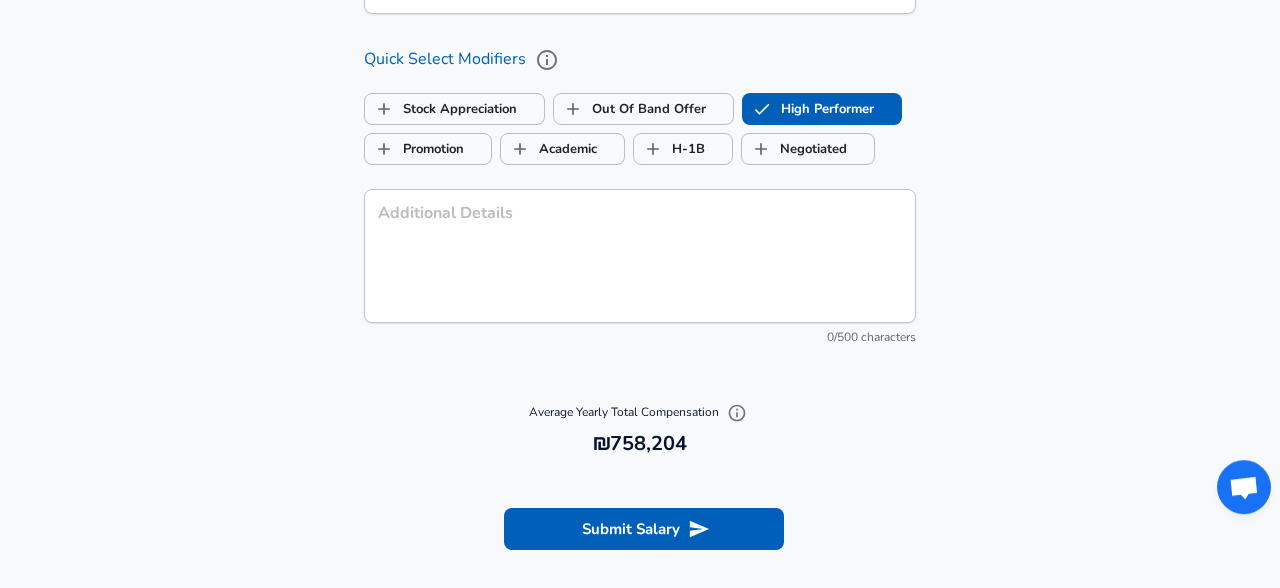 scroll, scrollTop: 2320, scrollLeft: 0, axis: vertical 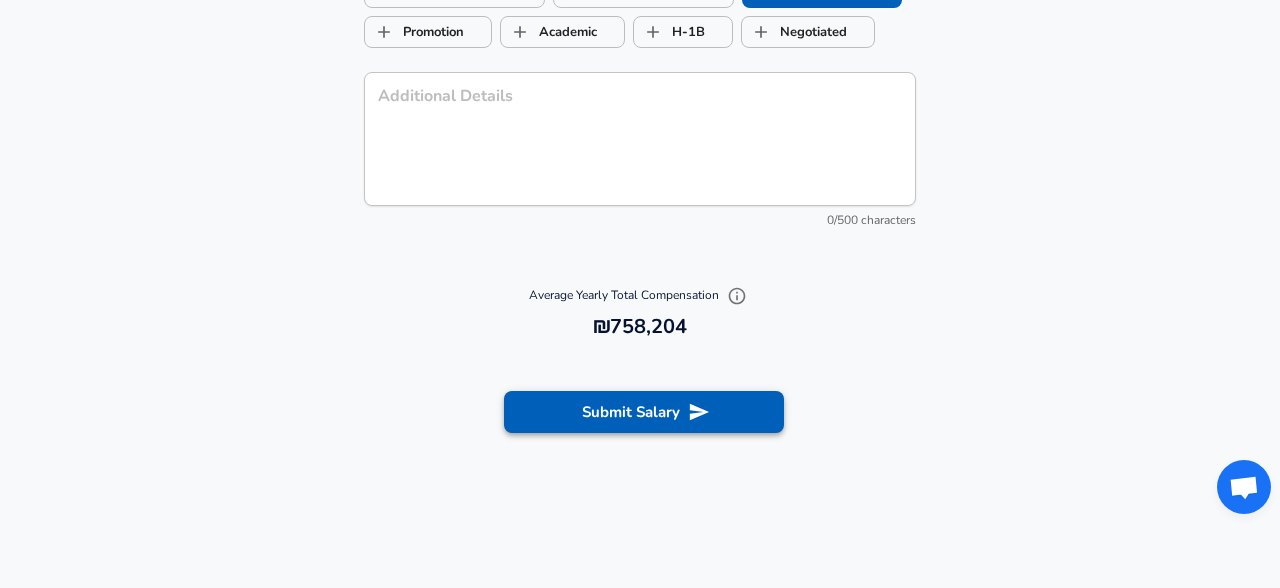 checkbox on "true" 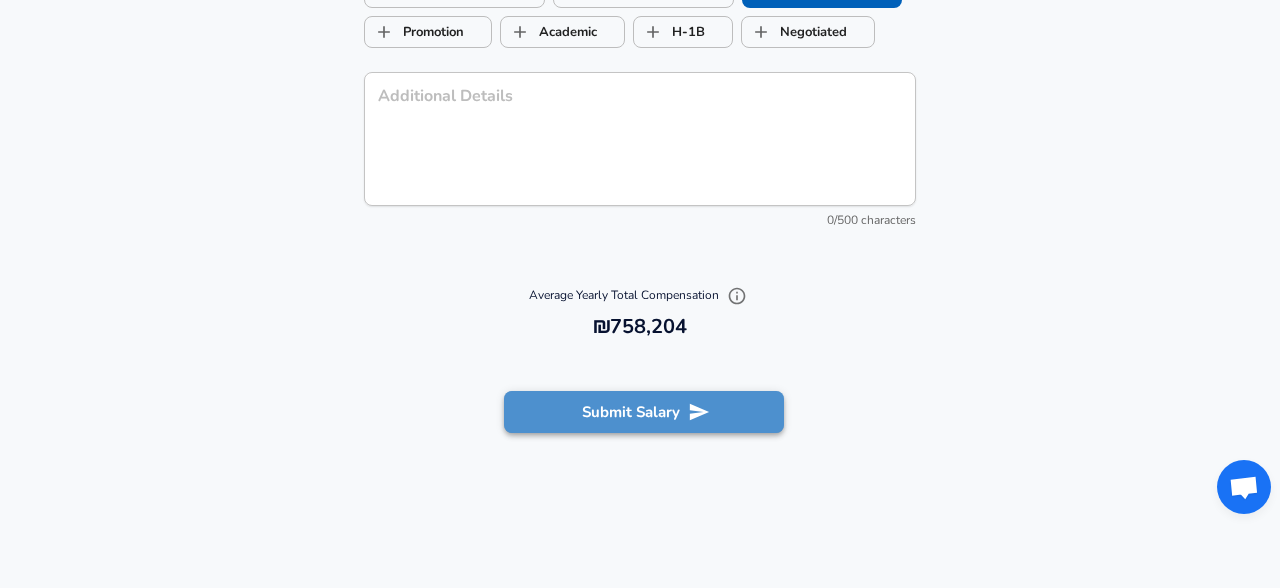 click on "Submit Salary" at bounding box center (644, 412) 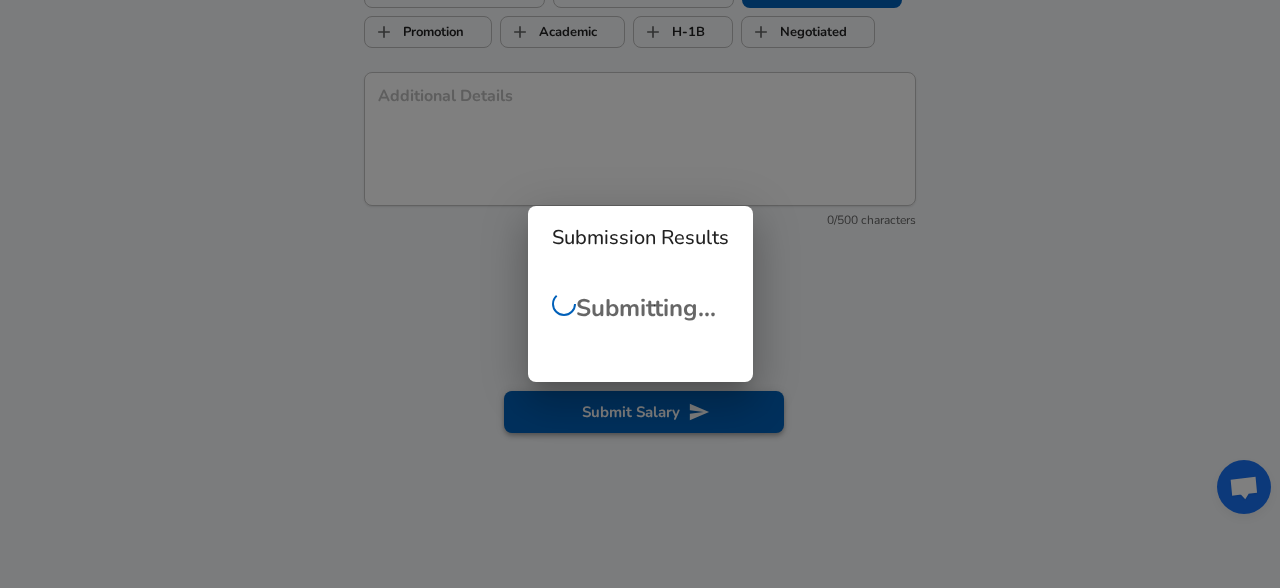 type 